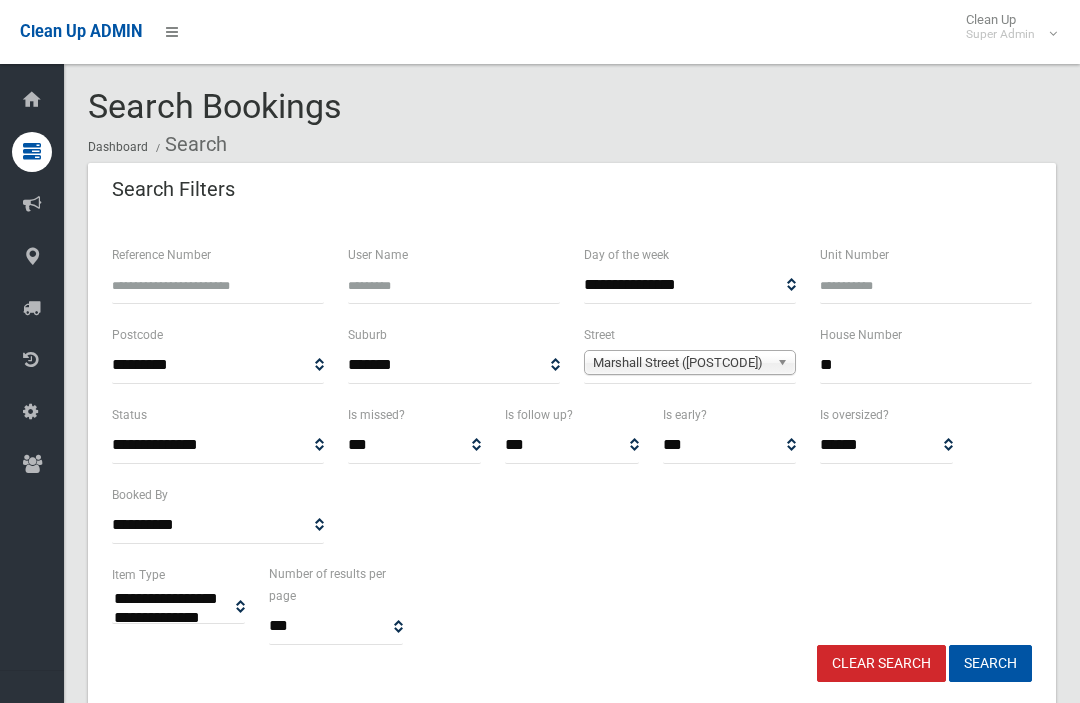 select 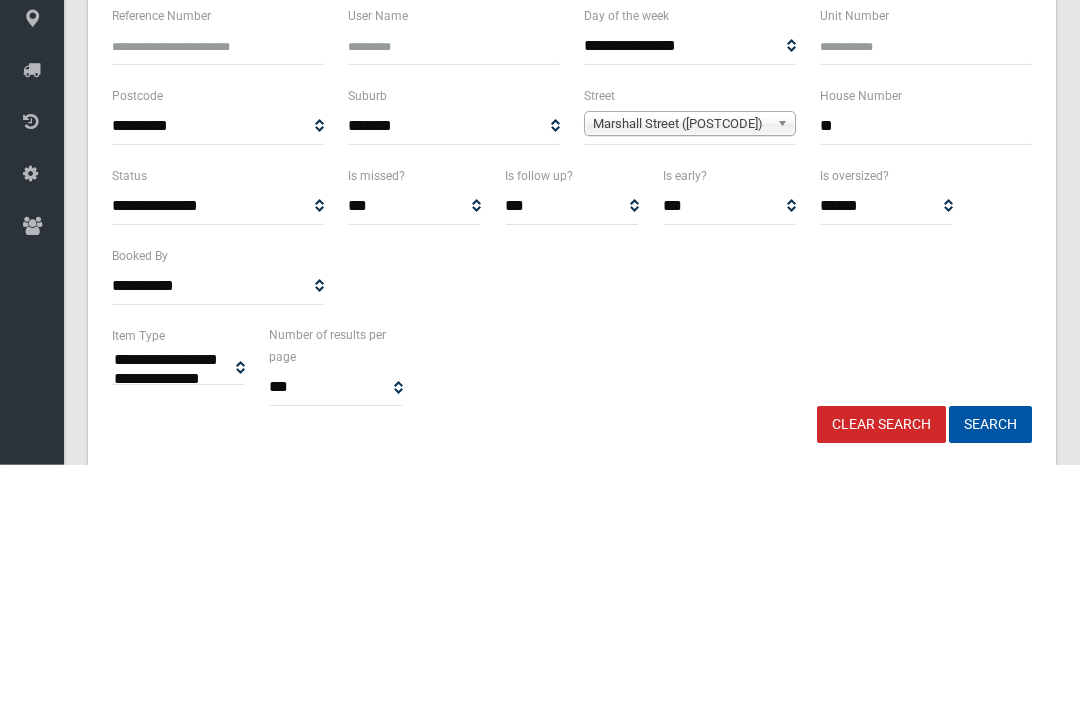 type on "*" 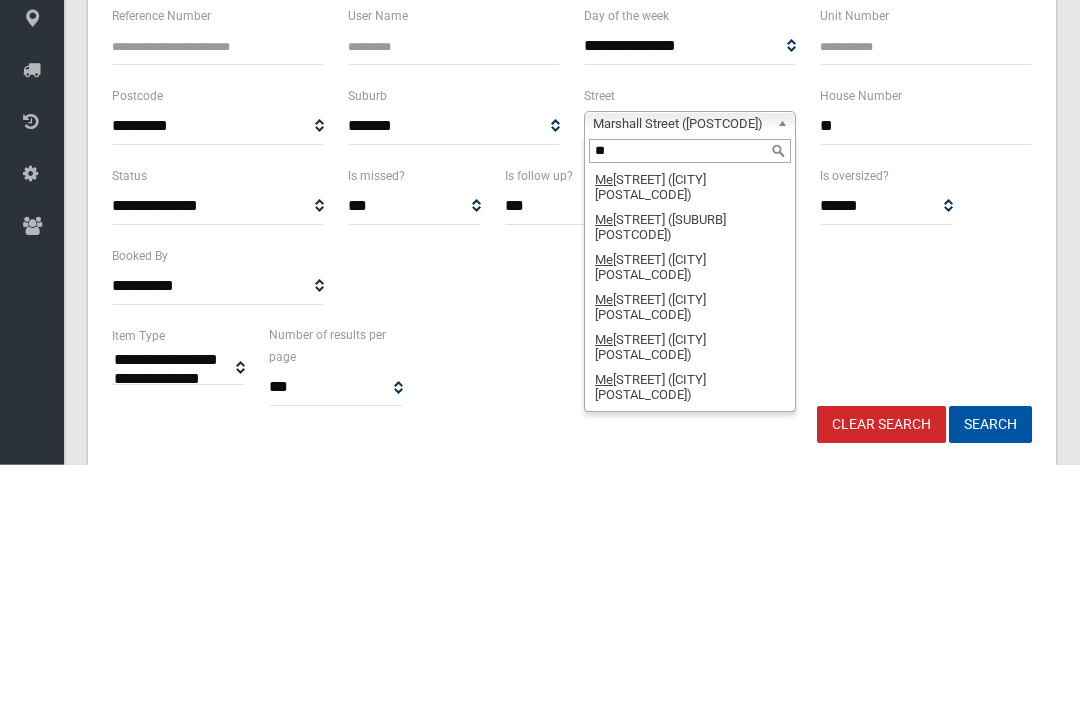 scroll, scrollTop: 0, scrollLeft: 0, axis: both 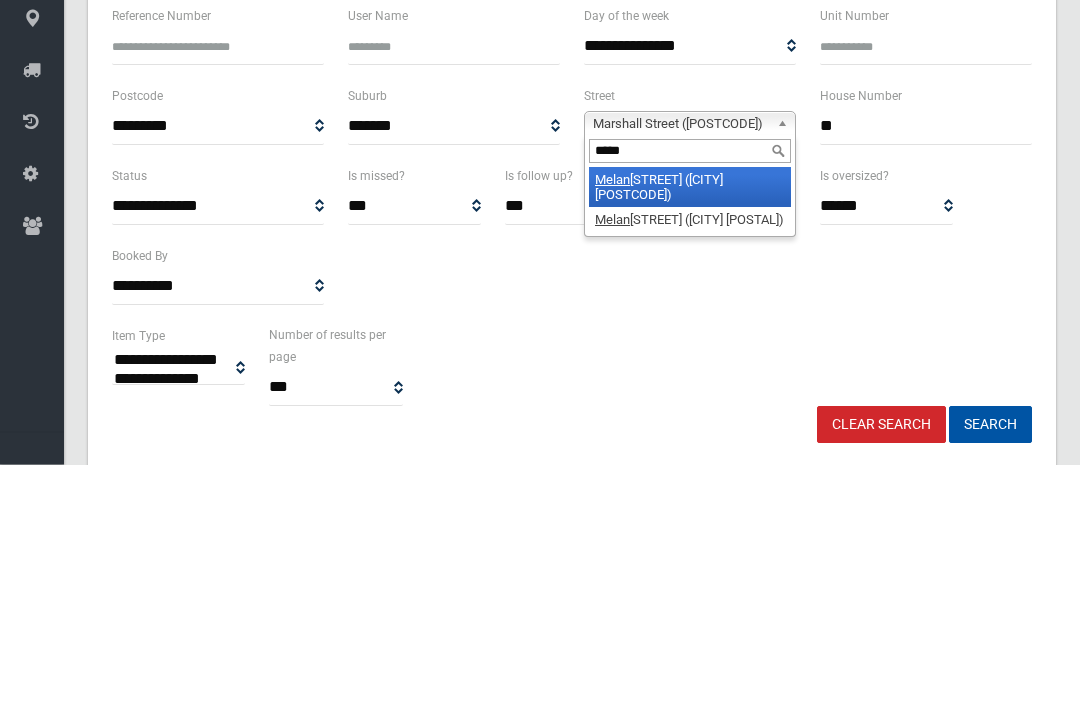 type on "******" 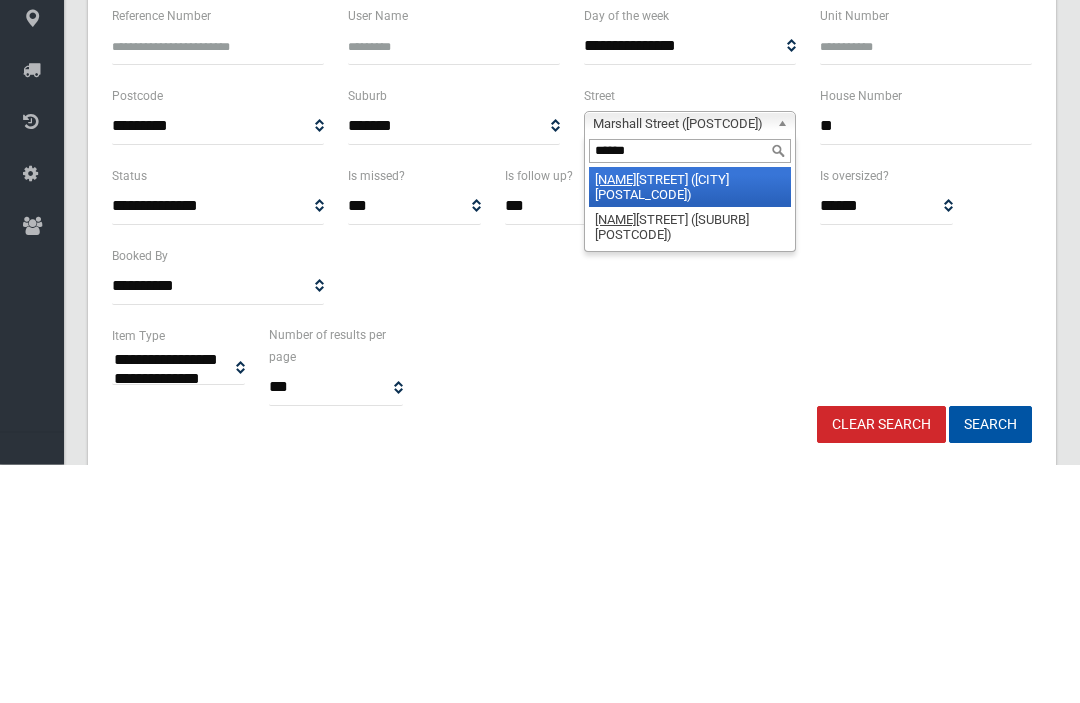 type 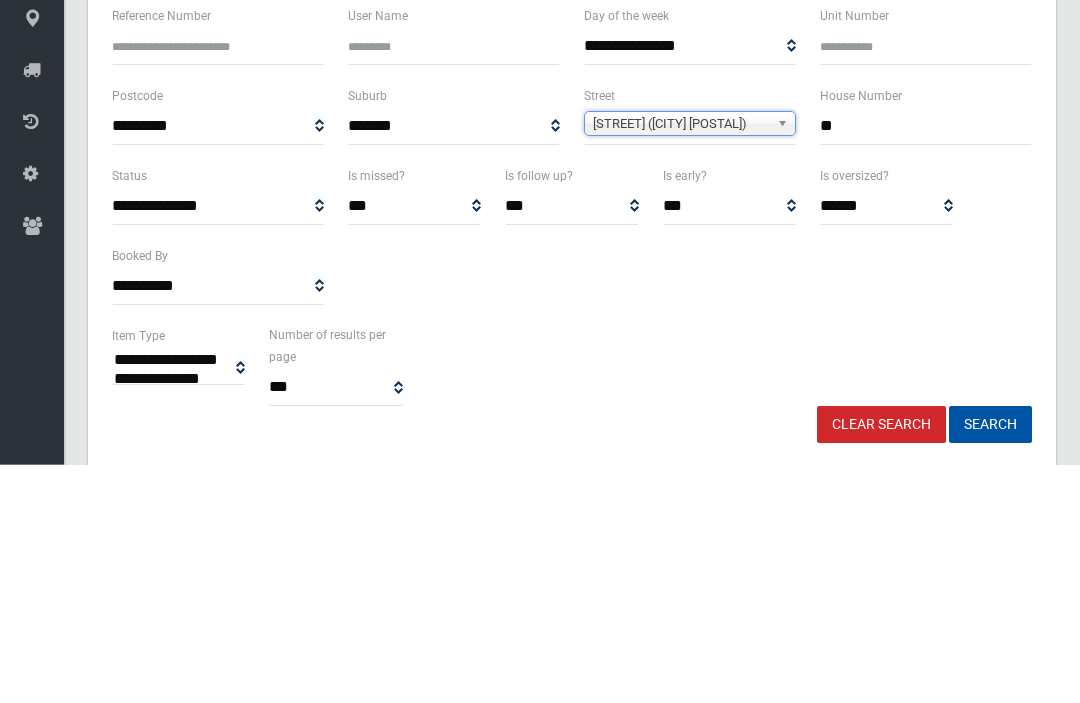scroll, scrollTop: 239, scrollLeft: 0, axis: vertical 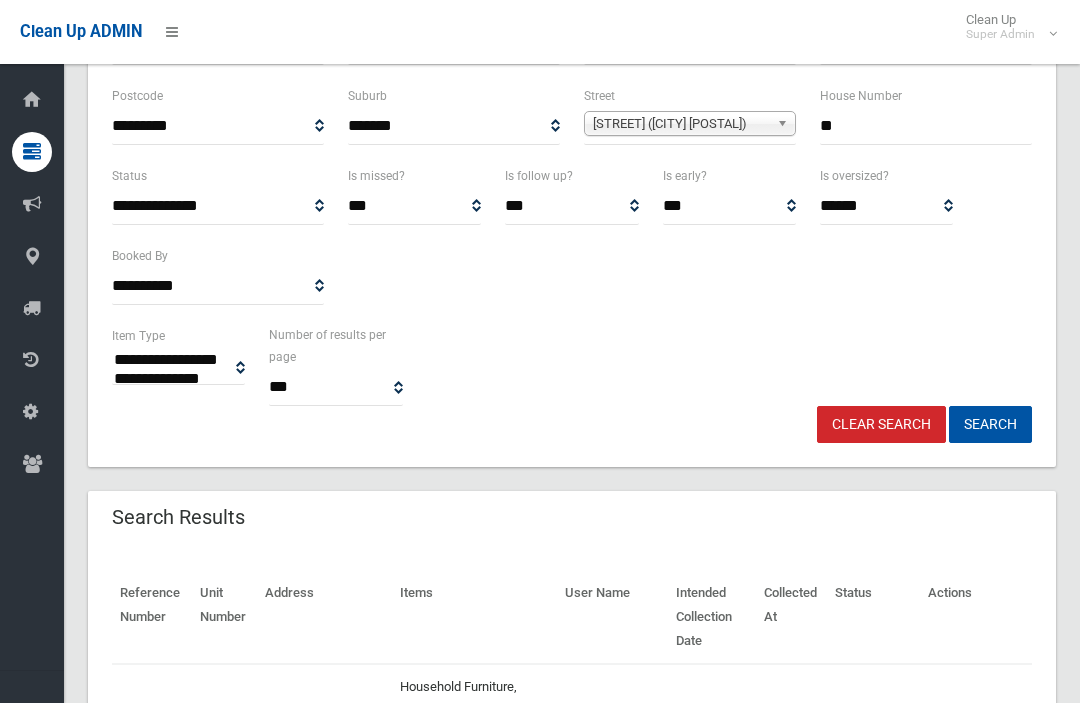 click on "Search" at bounding box center [990, 424] 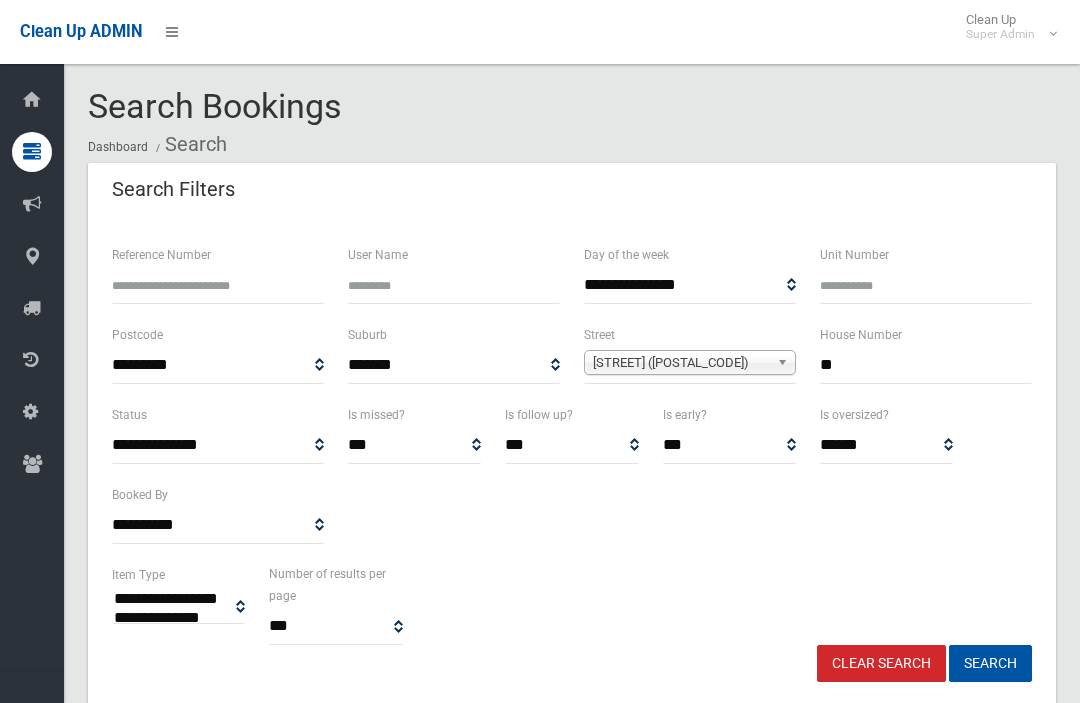 select 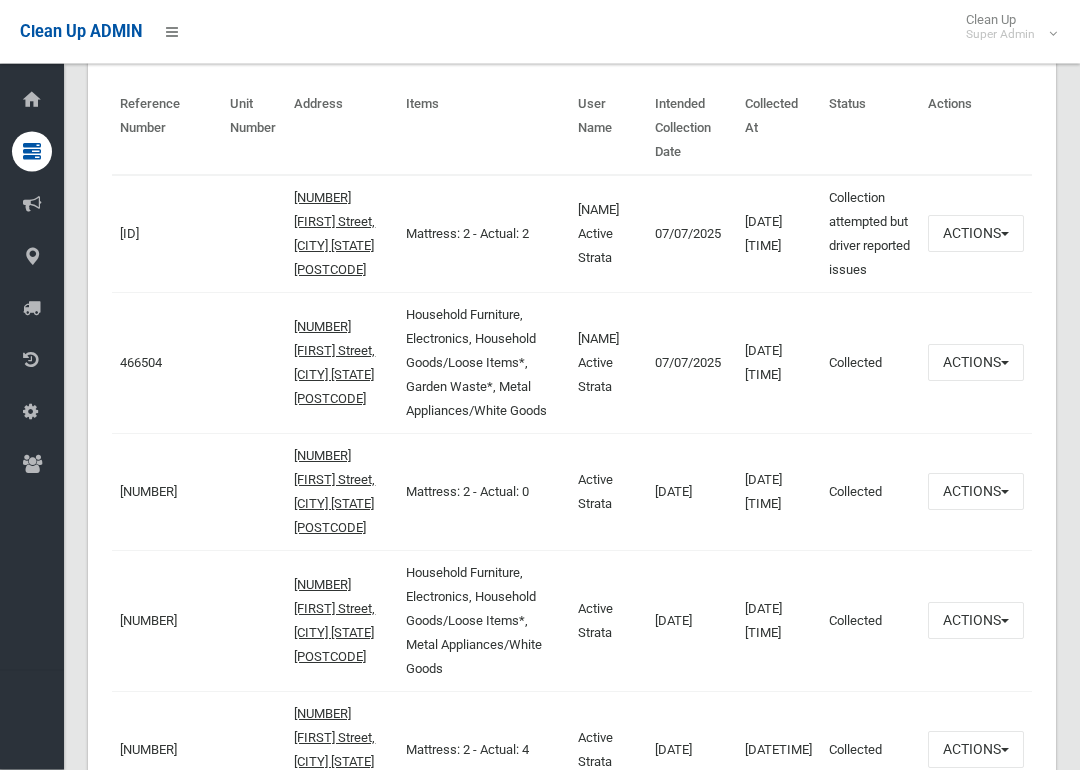 scroll, scrollTop: 728, scrollLeft: 0, axis: vertical 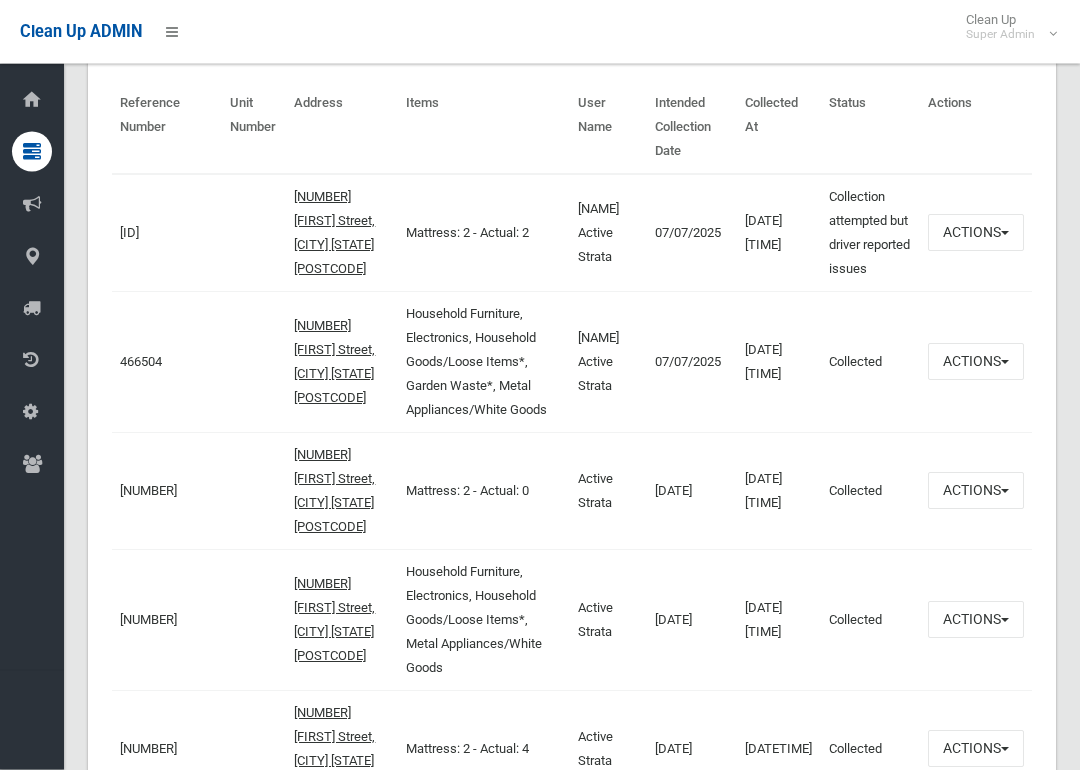 click on "466504" at bounding box center [141, 362] 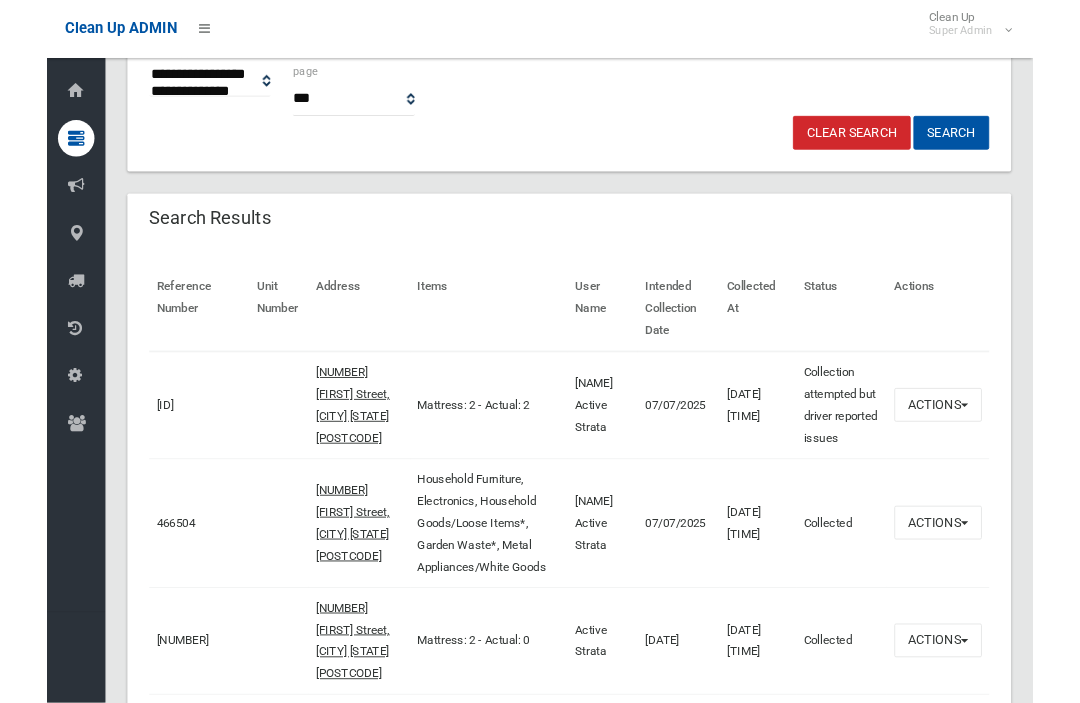 scroll, scrollTop: 517, scrollLeft: 0, axis: vertical 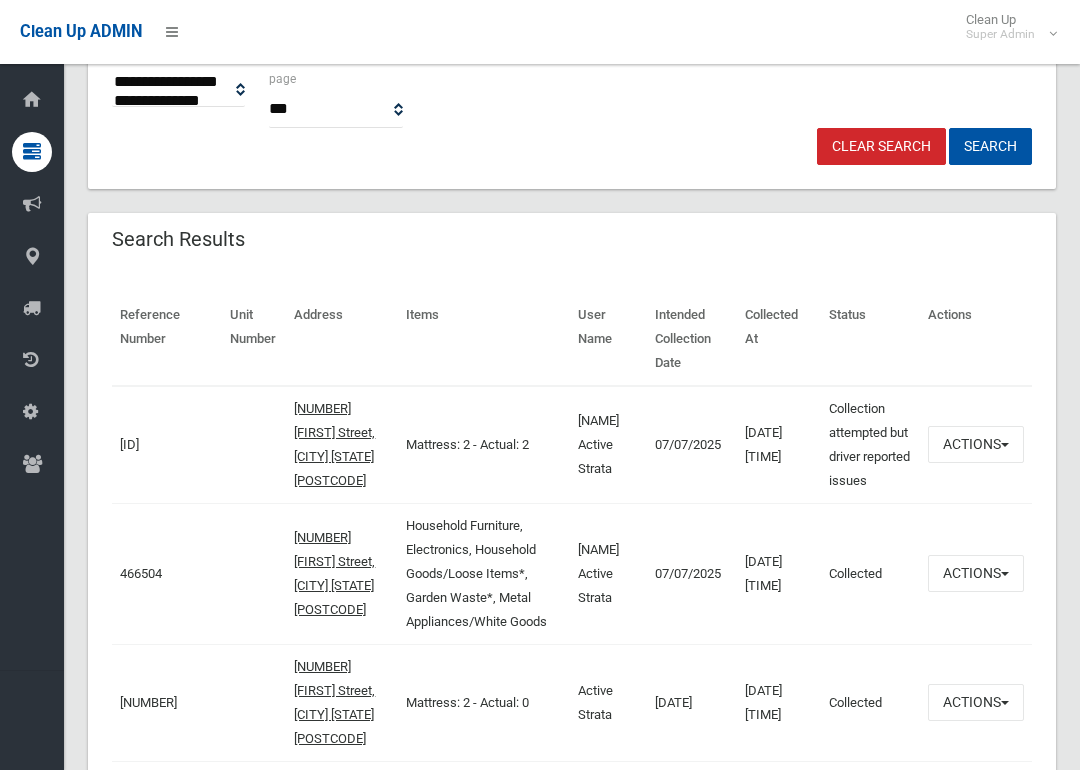 click on "466504" at bounding box center (141, 573) 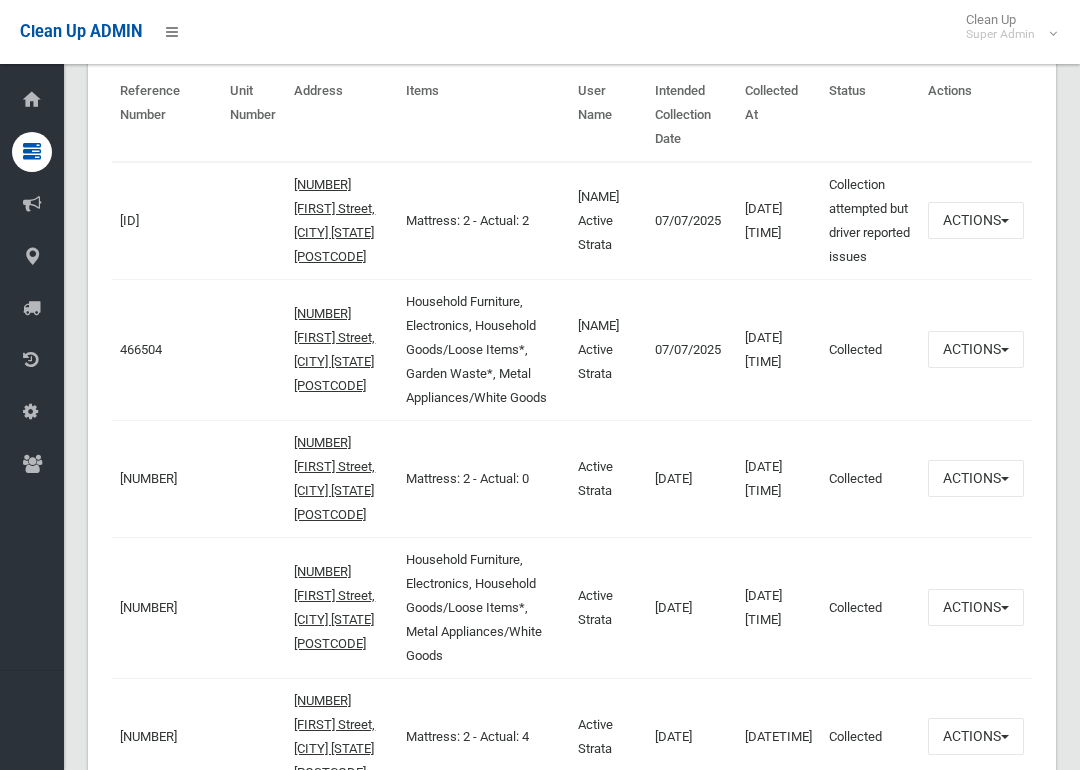 scroll, scrollTop: 746, scrollLeft: 0, axis: vertical 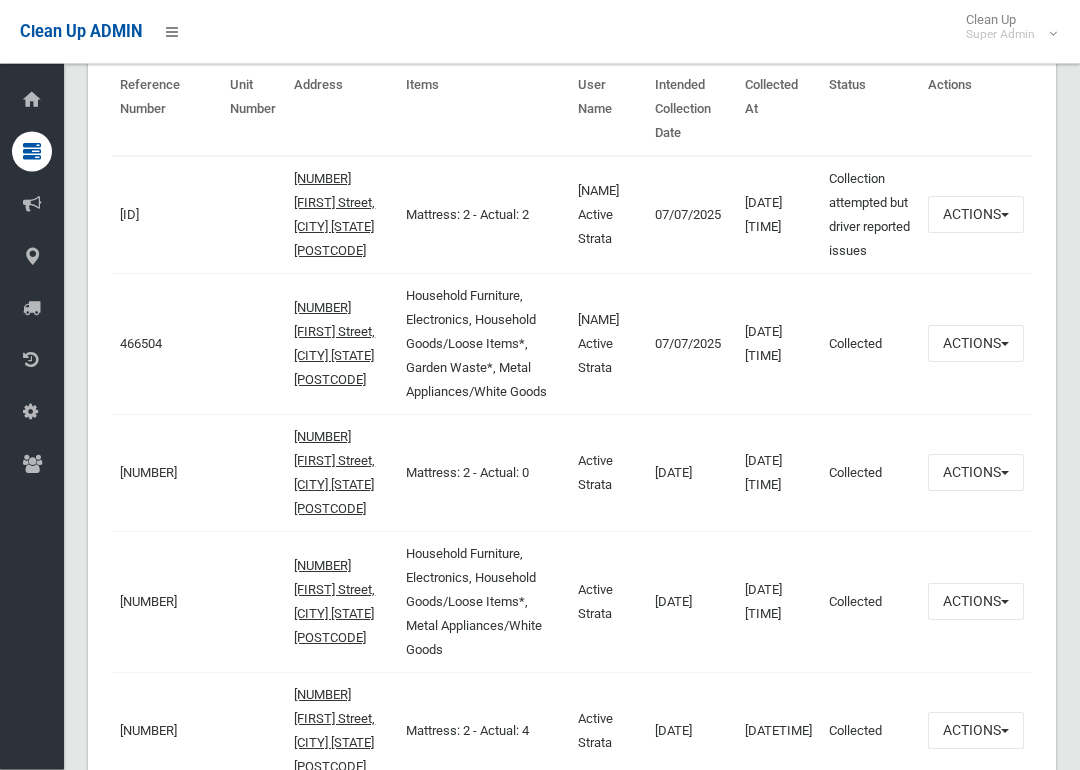 click on "466504" at bounding box center [141, 344] 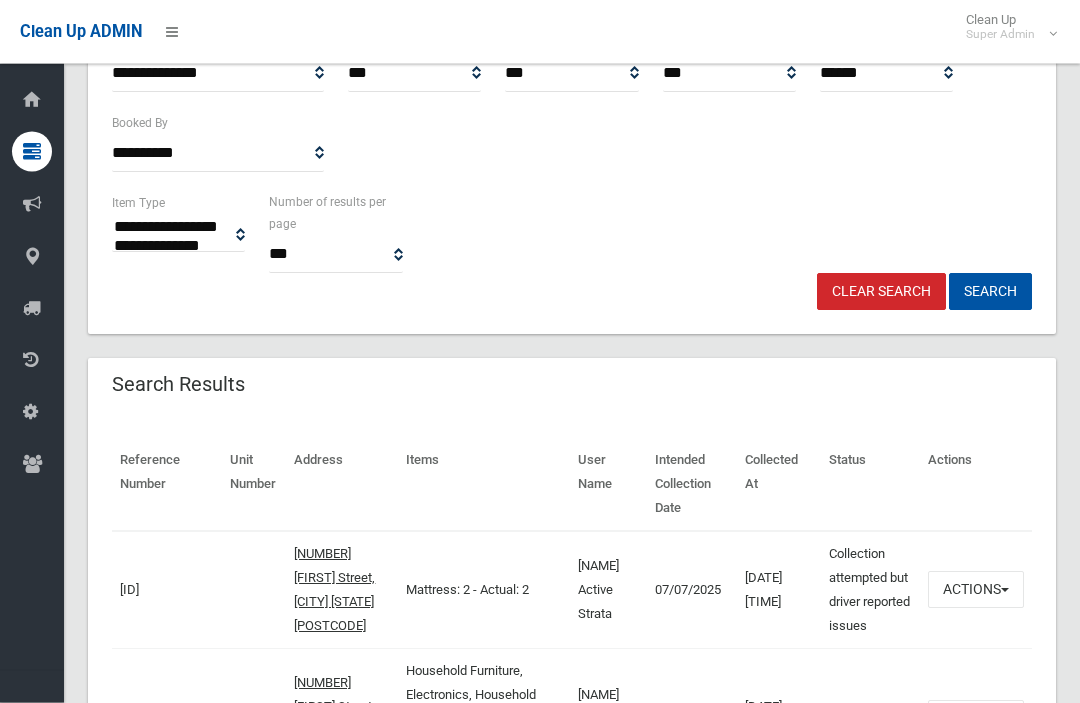 scroll, scrollTop: 0, scrollLeft: 0, axis: both 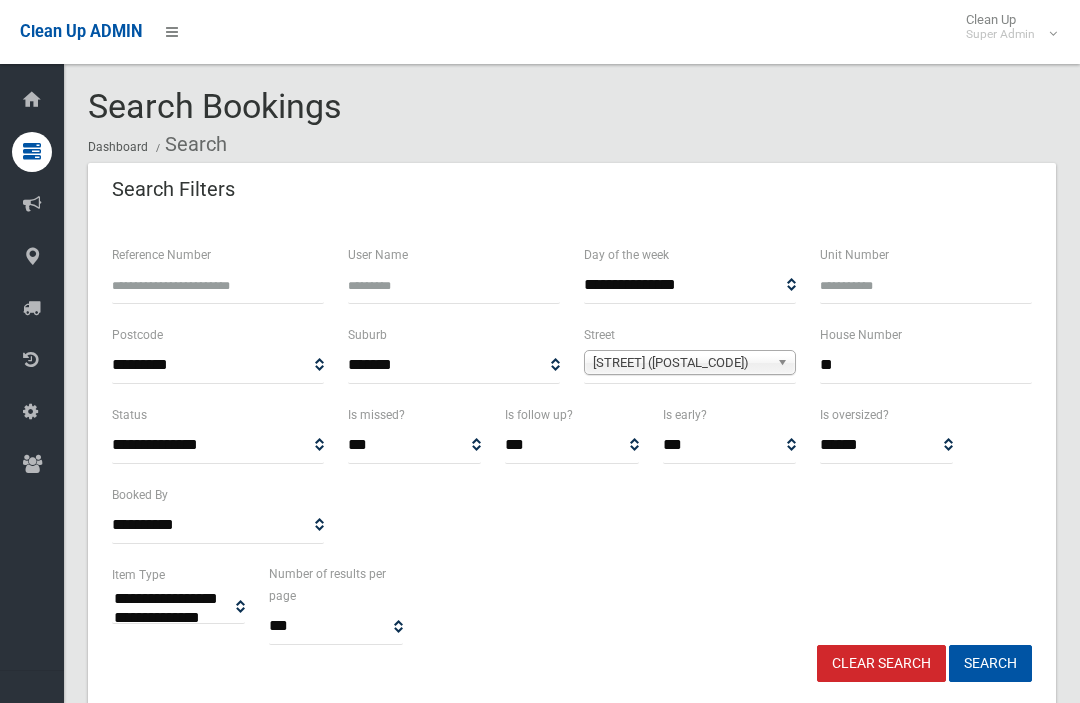 click on "**" at bounding box center [926, 365] 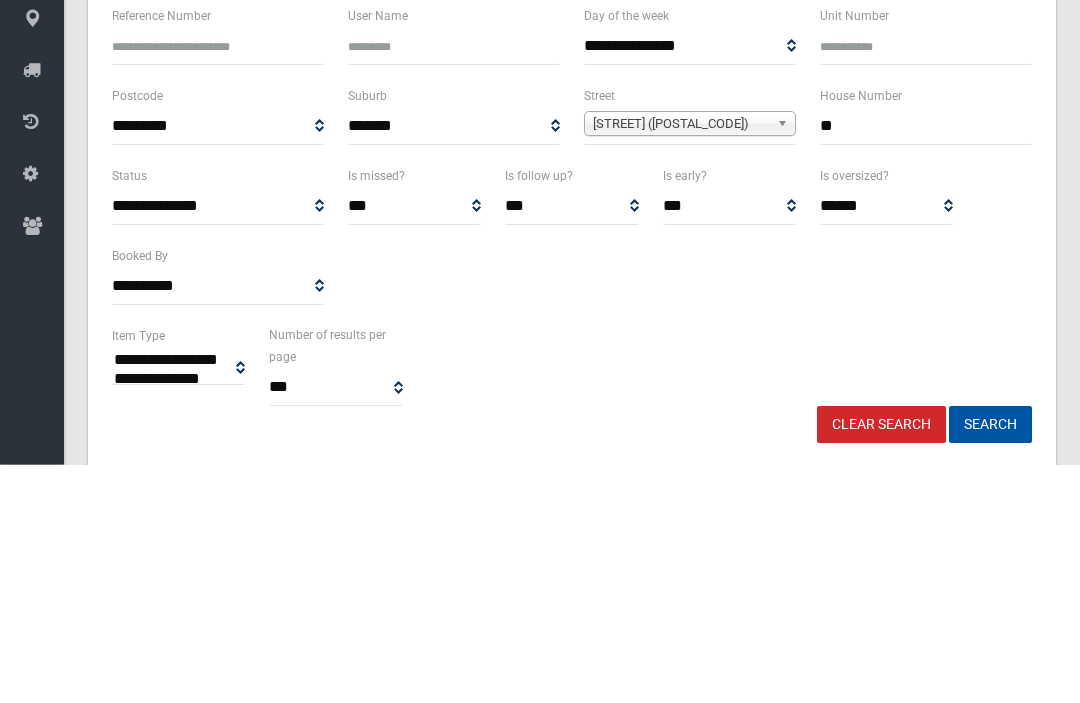 type on "*" 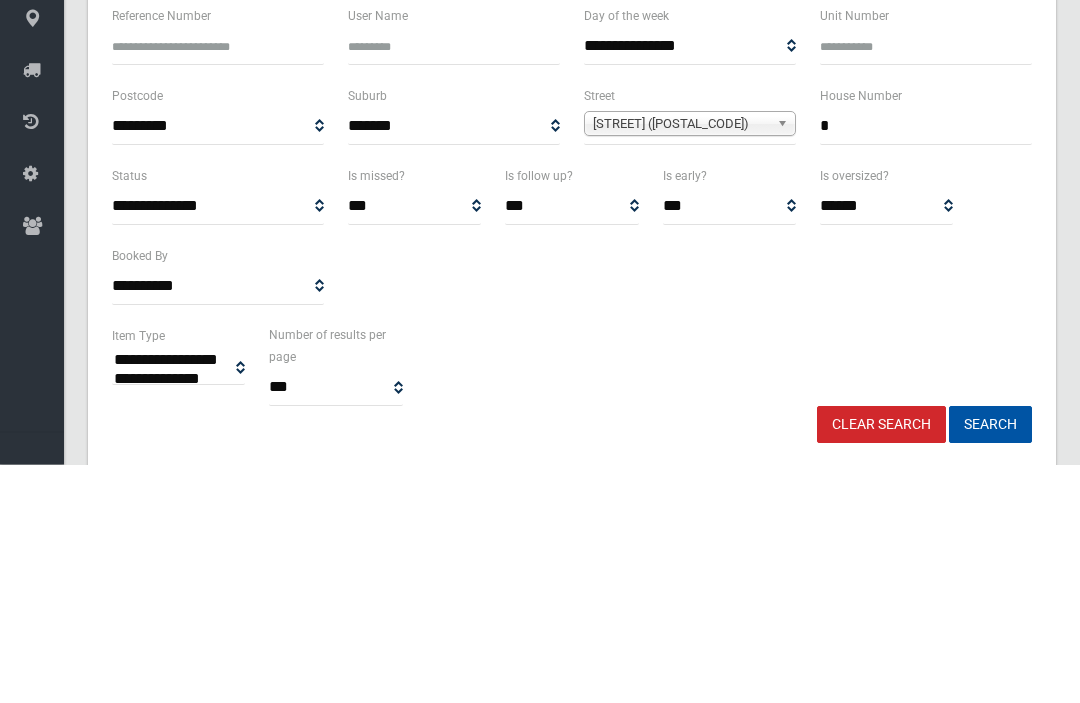 type on "*" 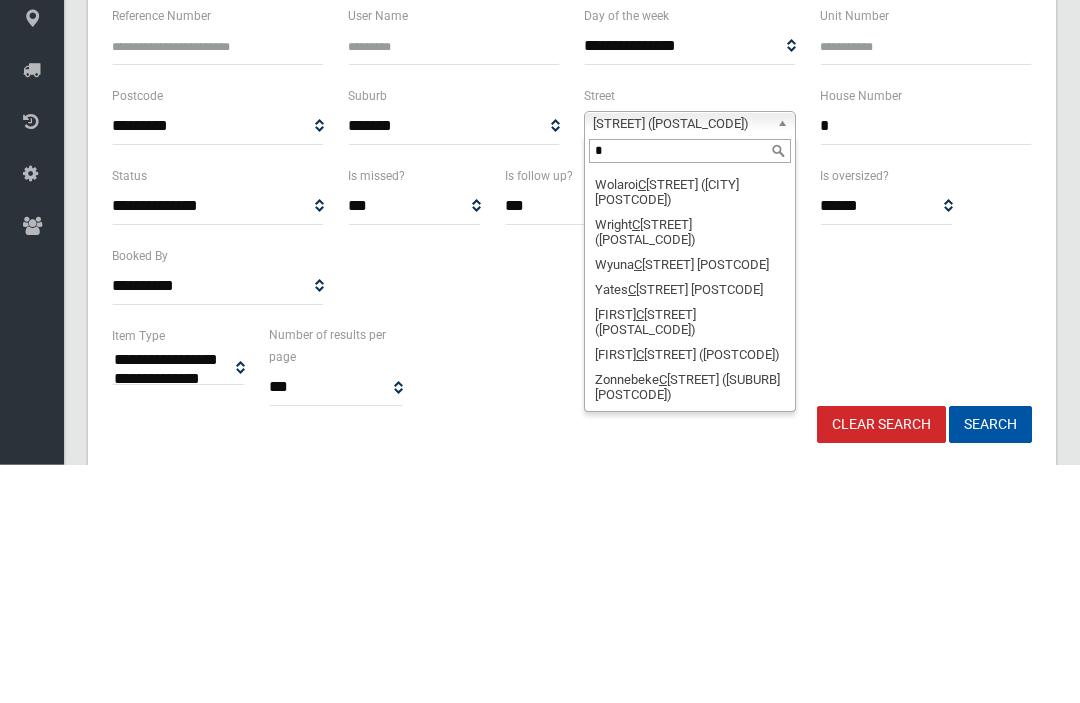 scroll, scrollTop: 0, scrollLeft: 0, axis: both 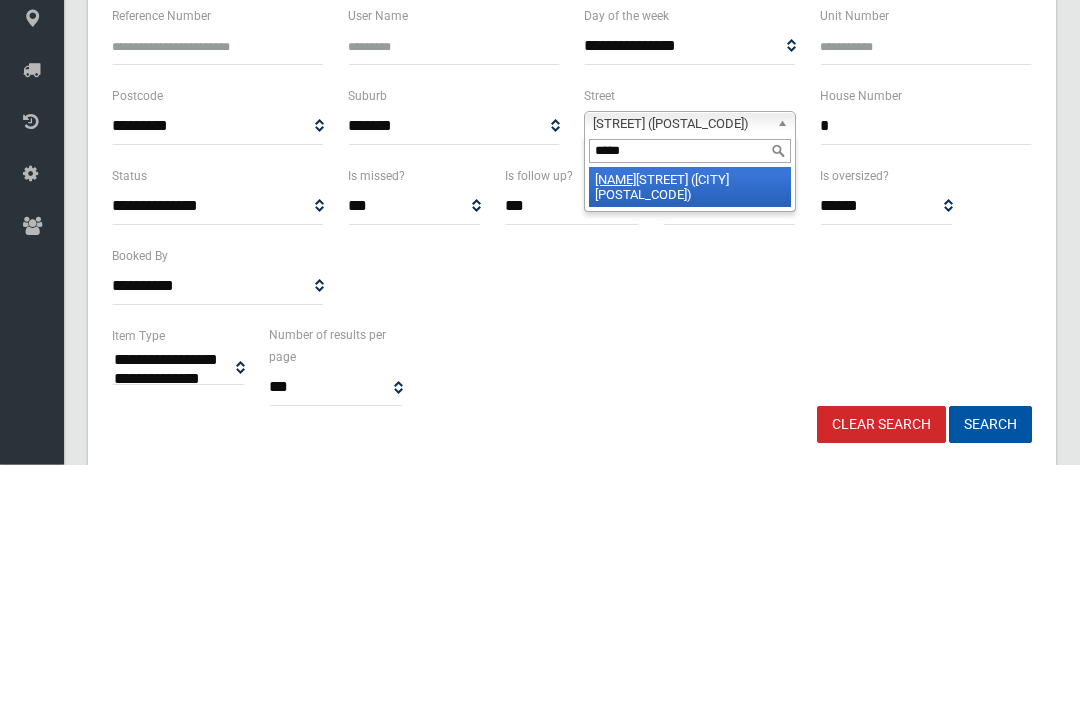 type on "******" 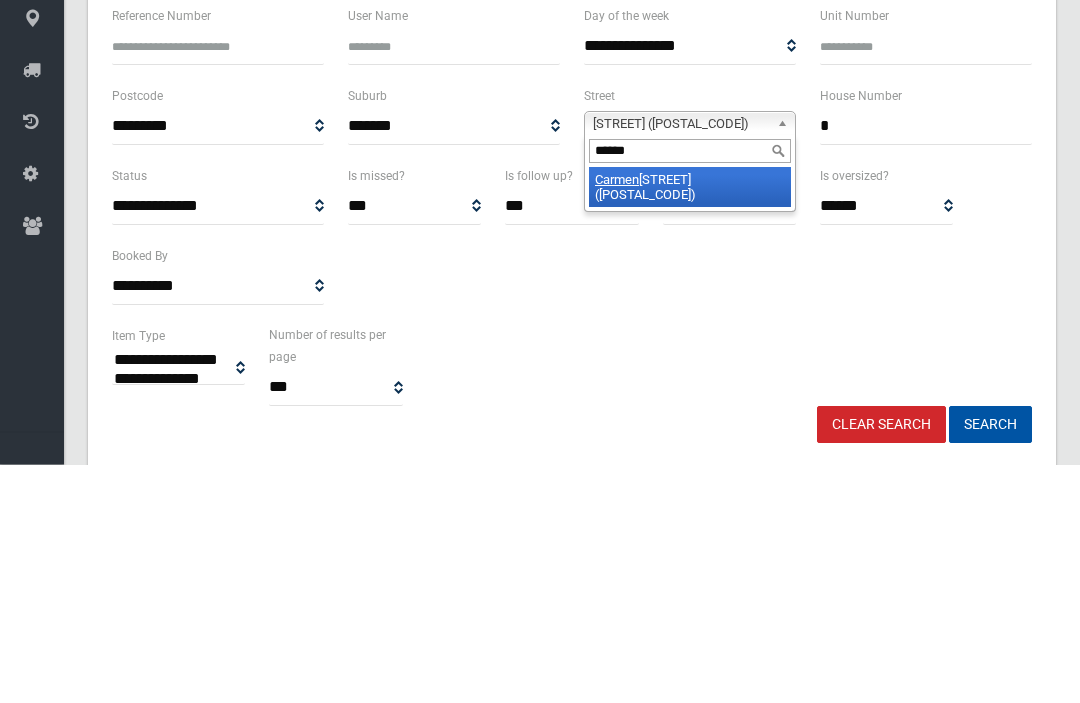 type 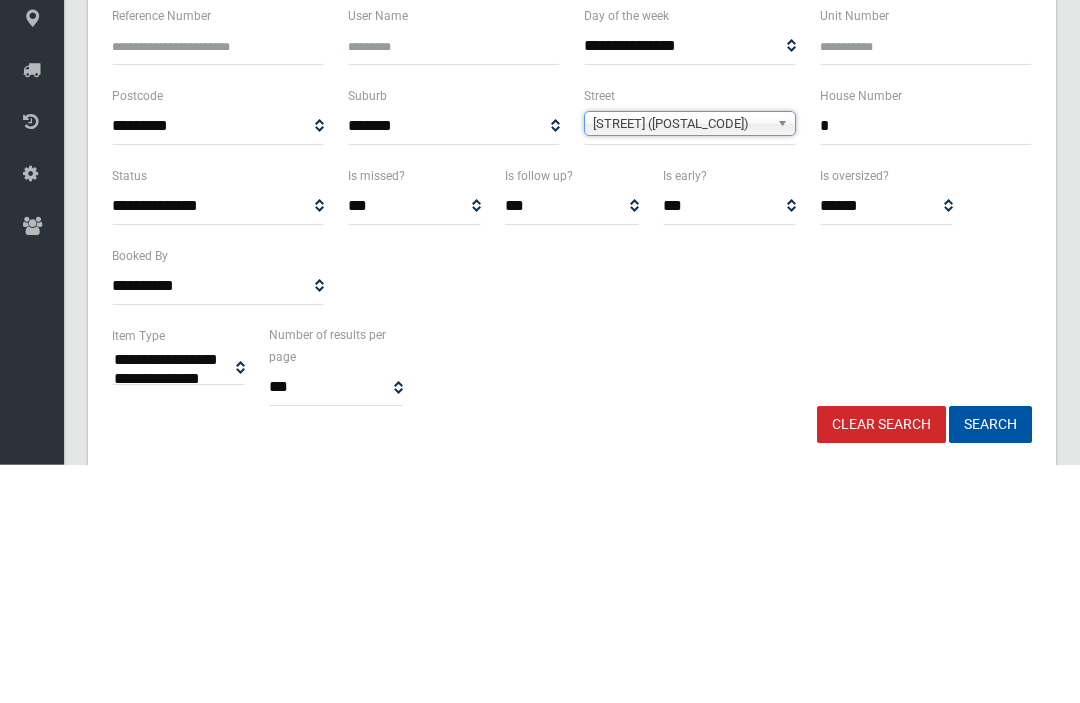 scroll, scrollTop: 239, scrollLeft: 0, axis: vertical 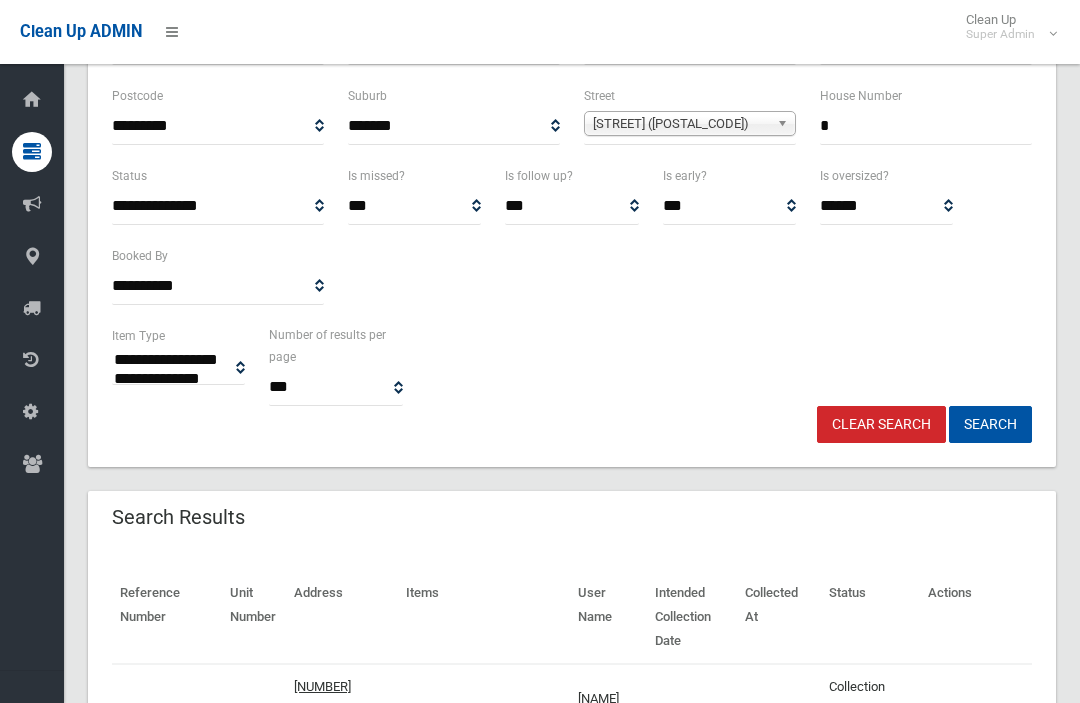 click on "Search" at bounding box center [990, 424] 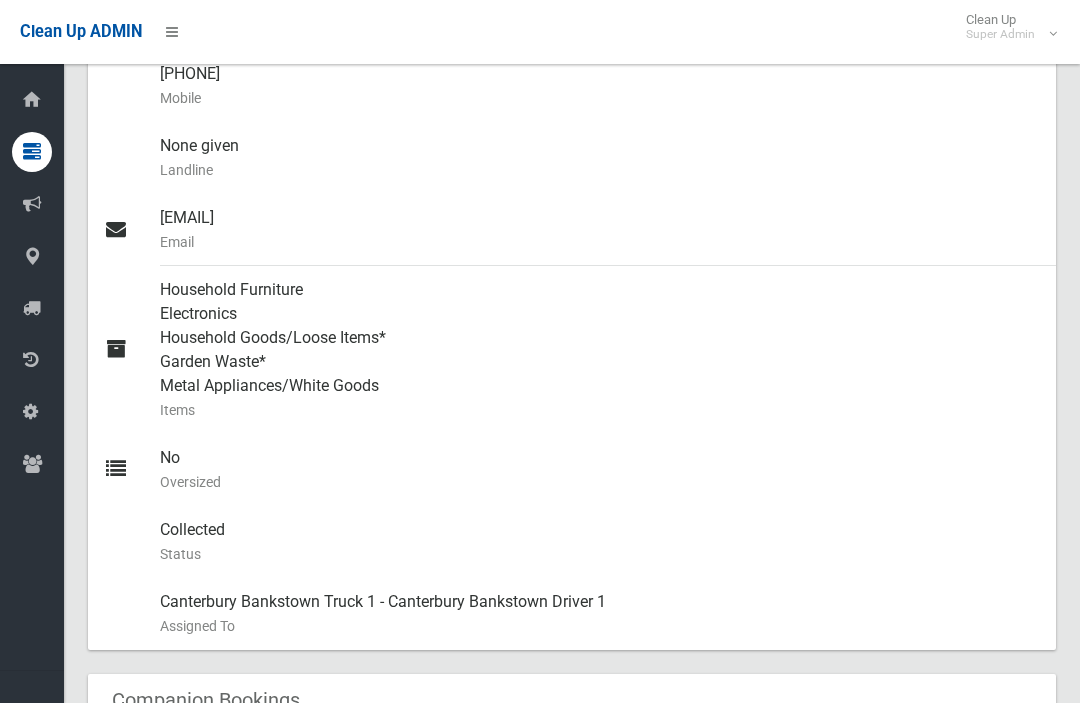 scroll, scrollTop: 597, scrollLeft: 0, axis: vertical 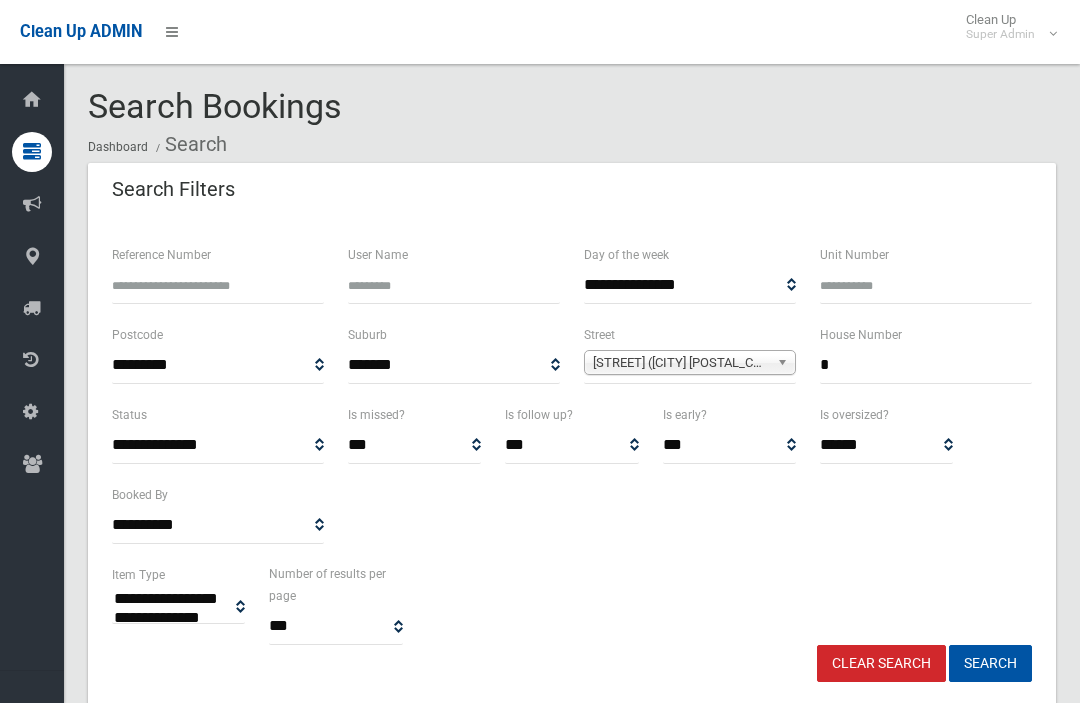 select 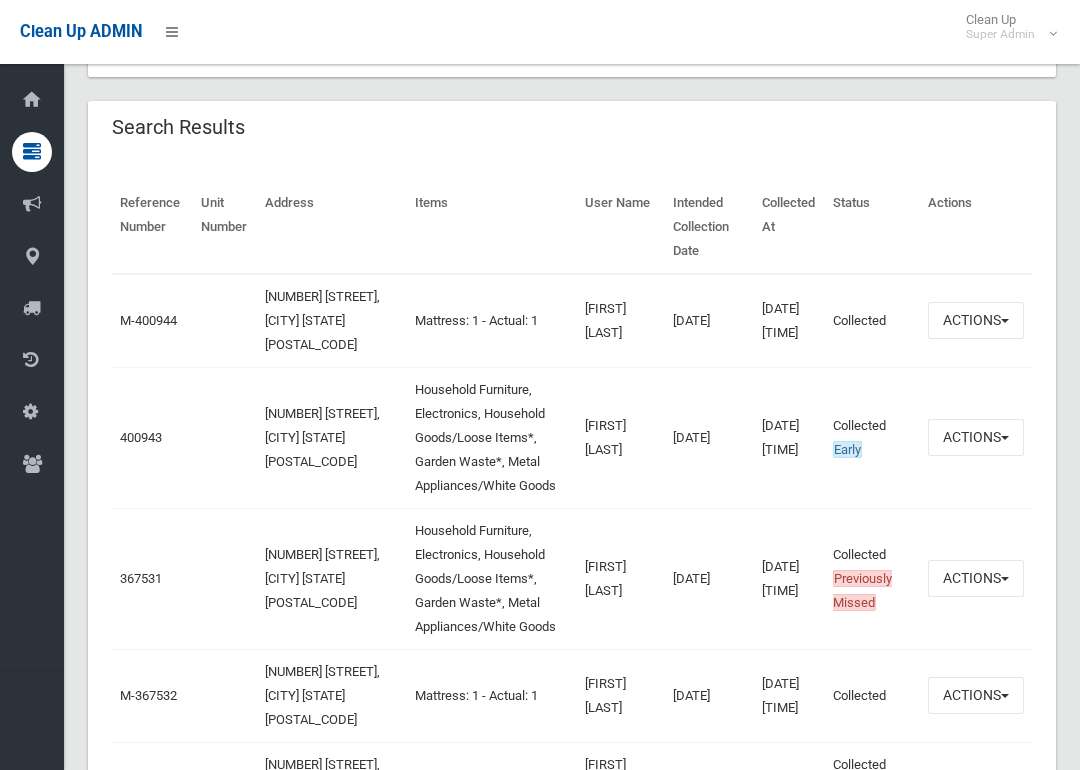 scroll, scrollTop: 627, scrollLeft: 0, axis: vertical 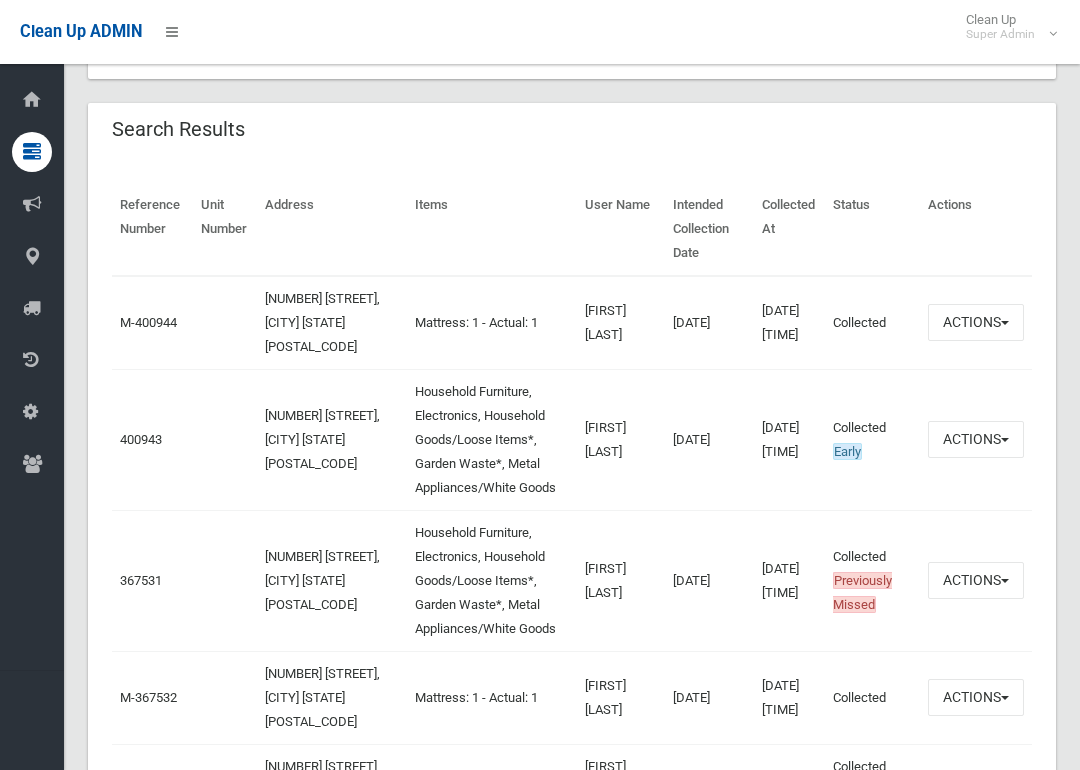 click on "400943" at bounding box center (152, 439) 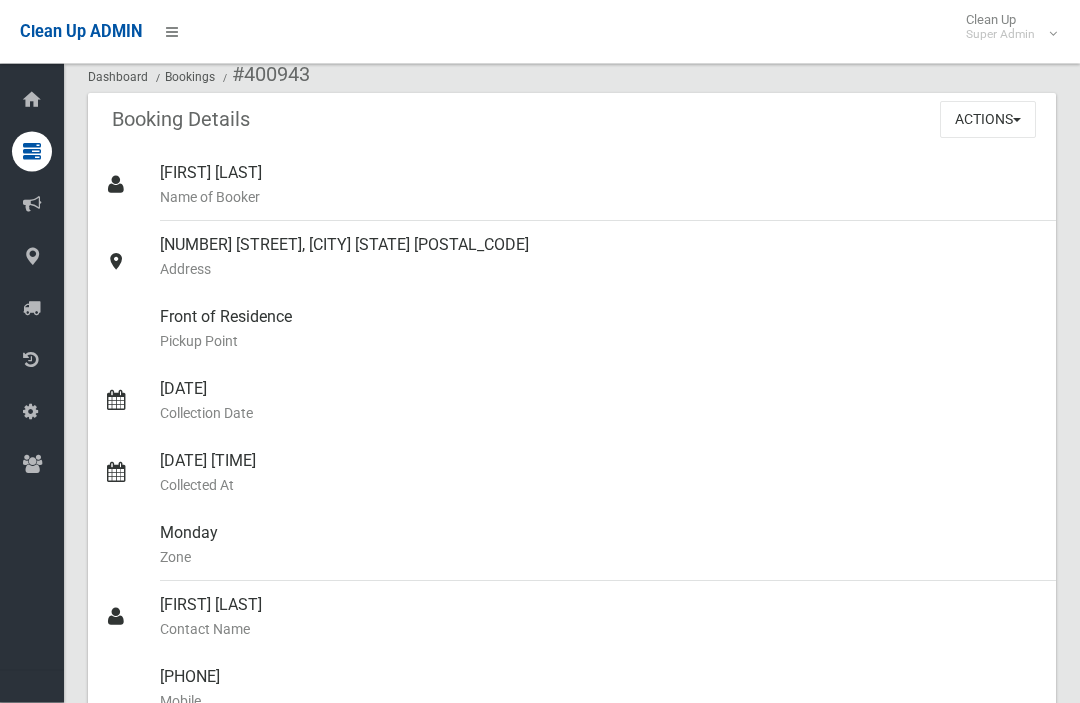 scroll, scrollTop: 0, scrollLeft: 0, axis: both 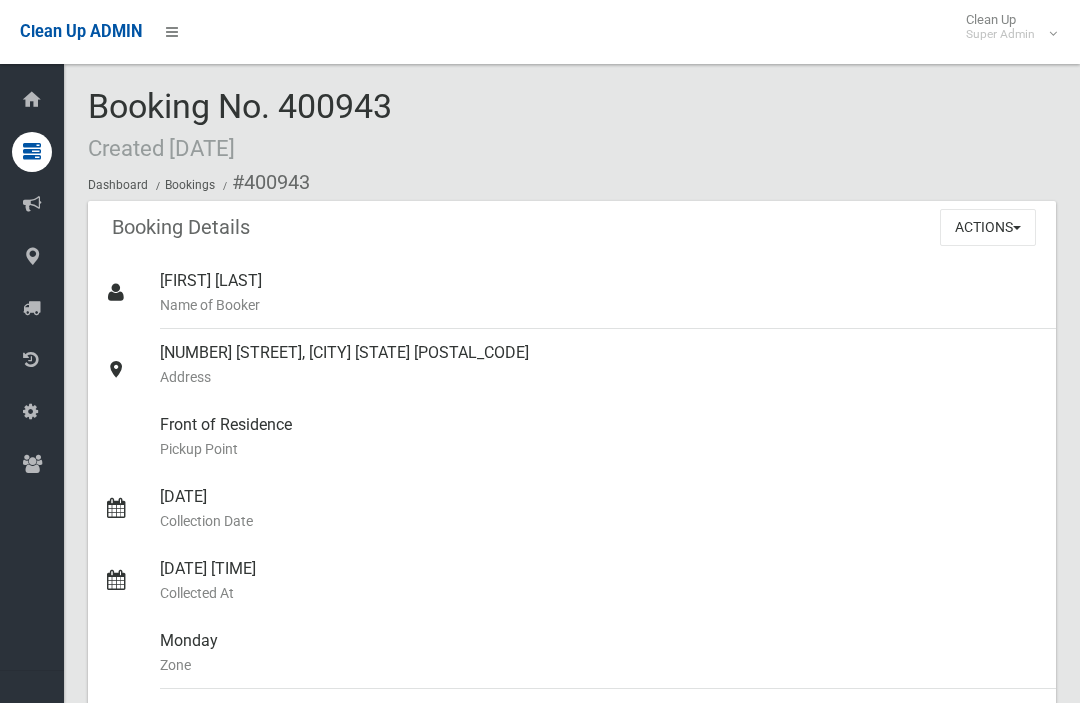 click on "Actions" at bounding box center [988, 227] 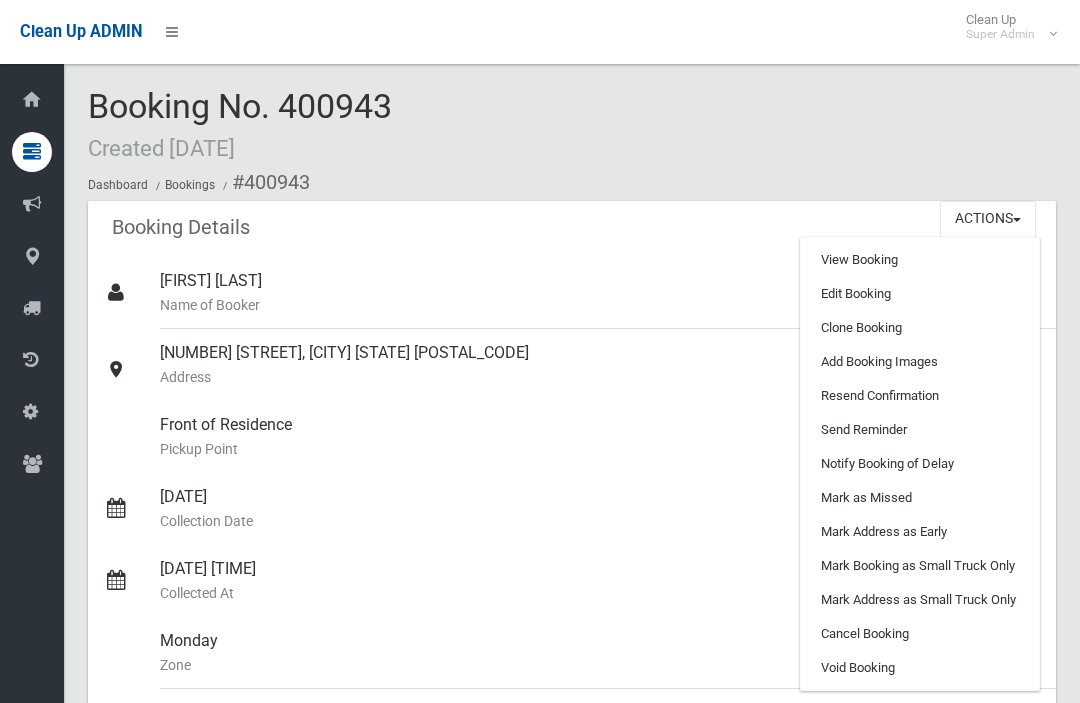 click on "Clone Booking" at bounding box center (920, 328) 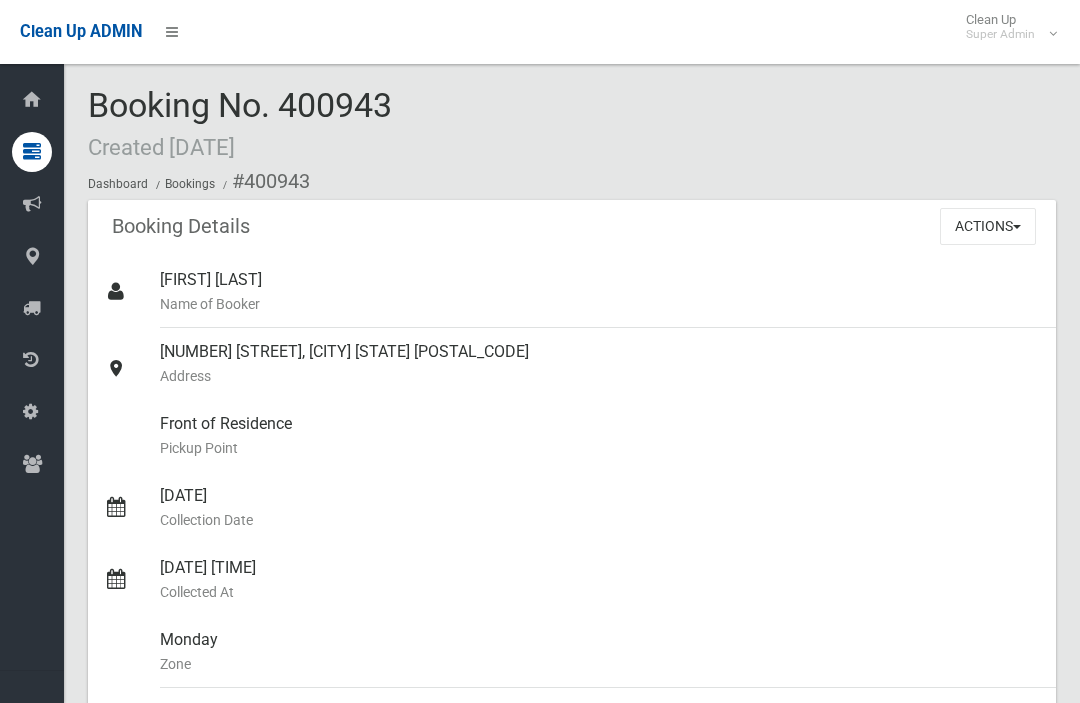scroll, scrollTop: 0, scrollLeft: 0, axis: both 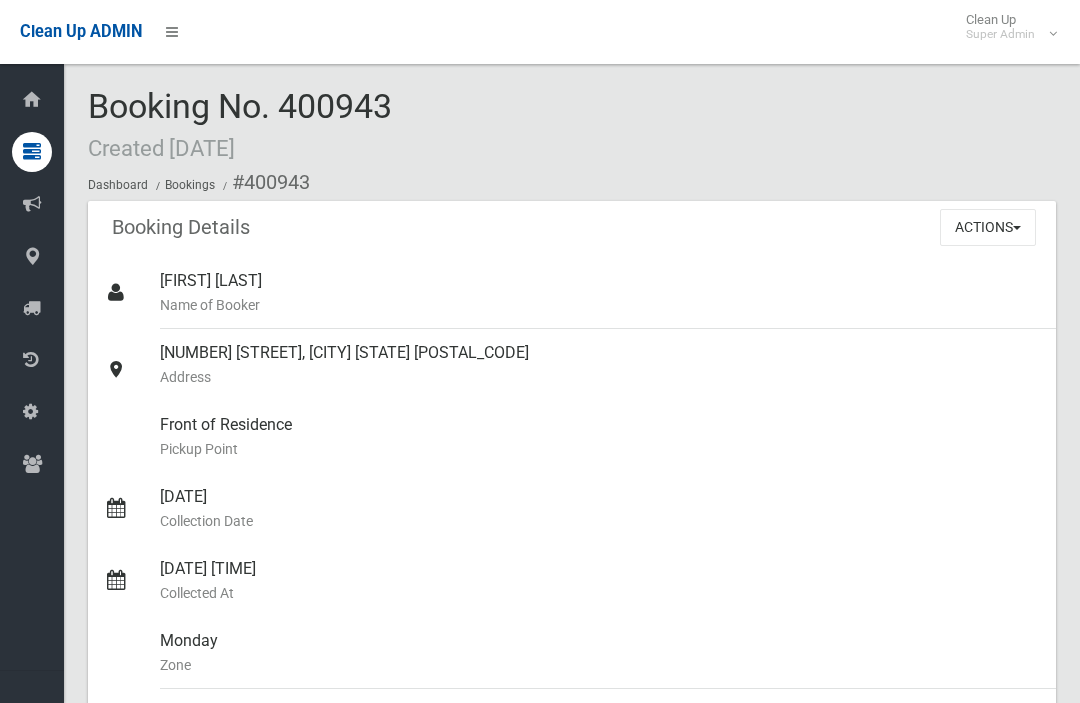click on "Actions" at bounding box center (988, 227) 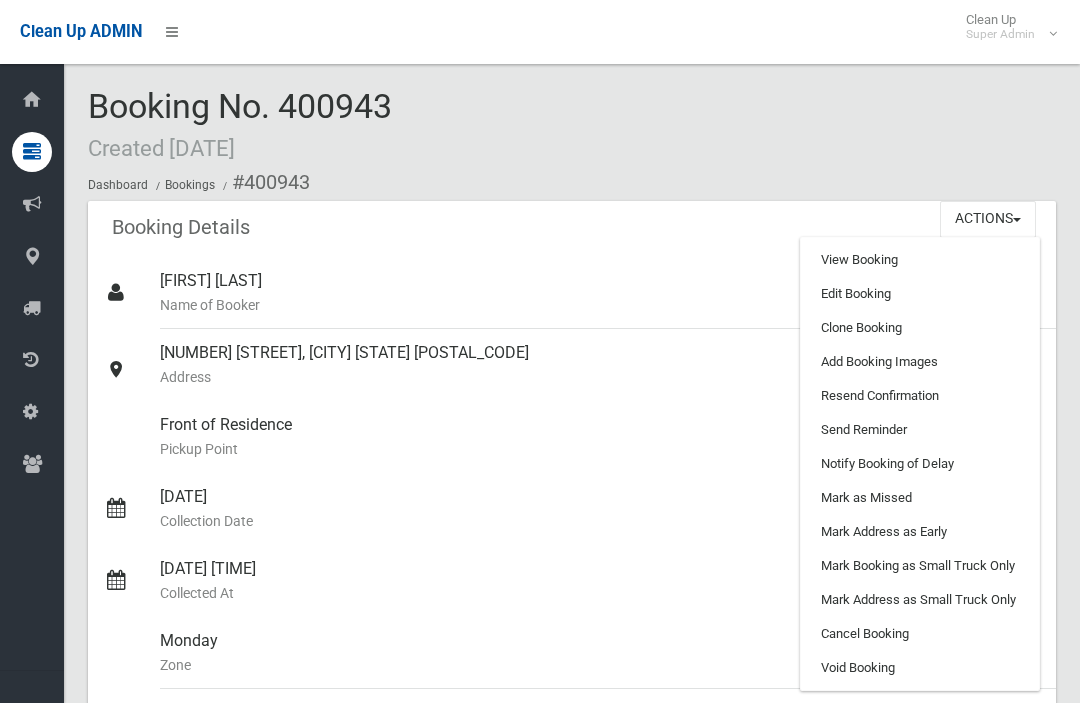 click on "Clone Booking" at bounding box center [920, 328] 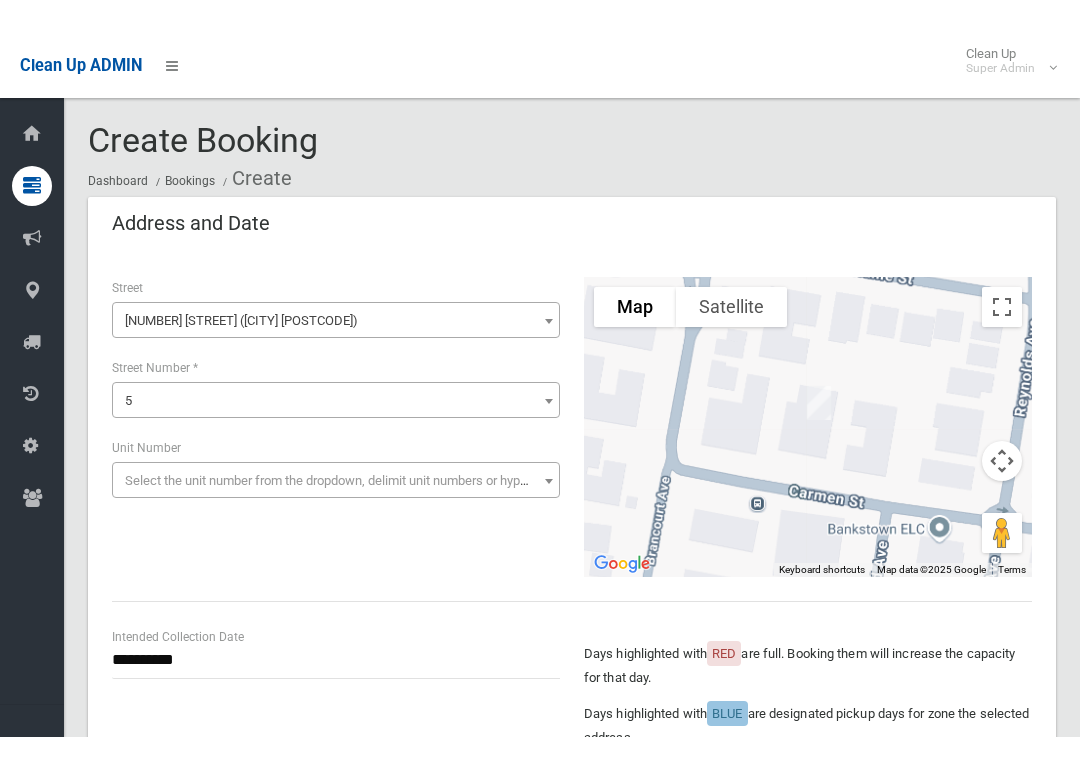 scroll, scrollTop: 809, scrollLeft: 0, axis: vertical 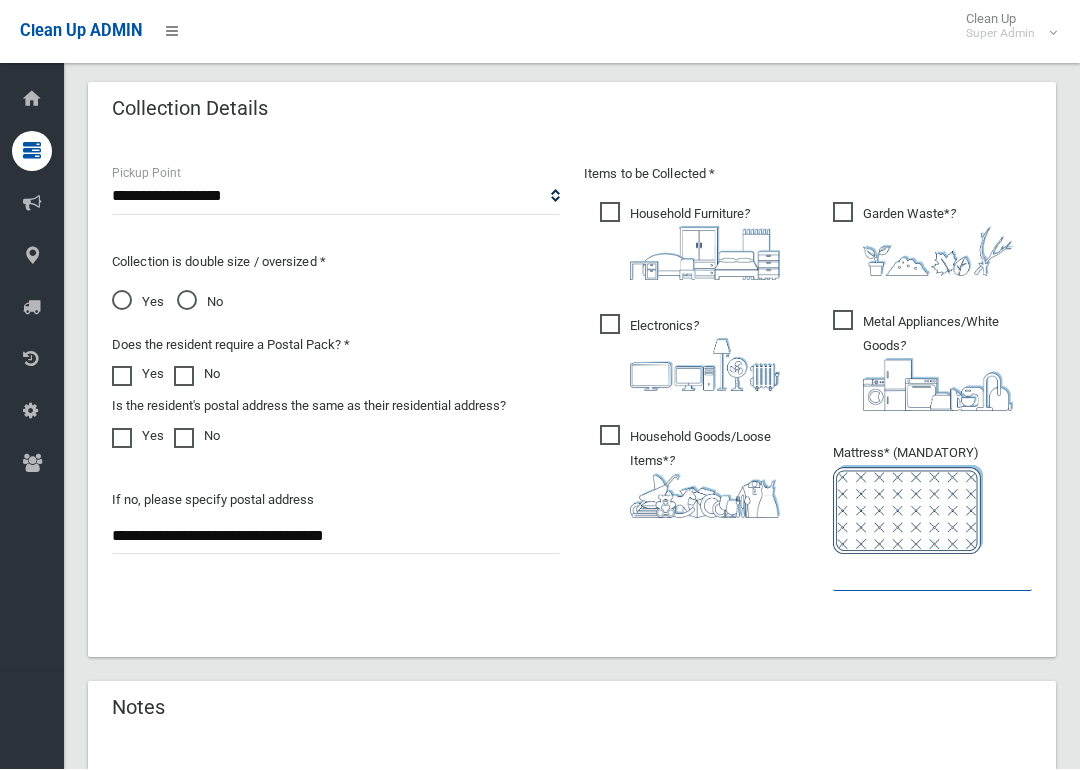 click at bounding box center [932, 573] 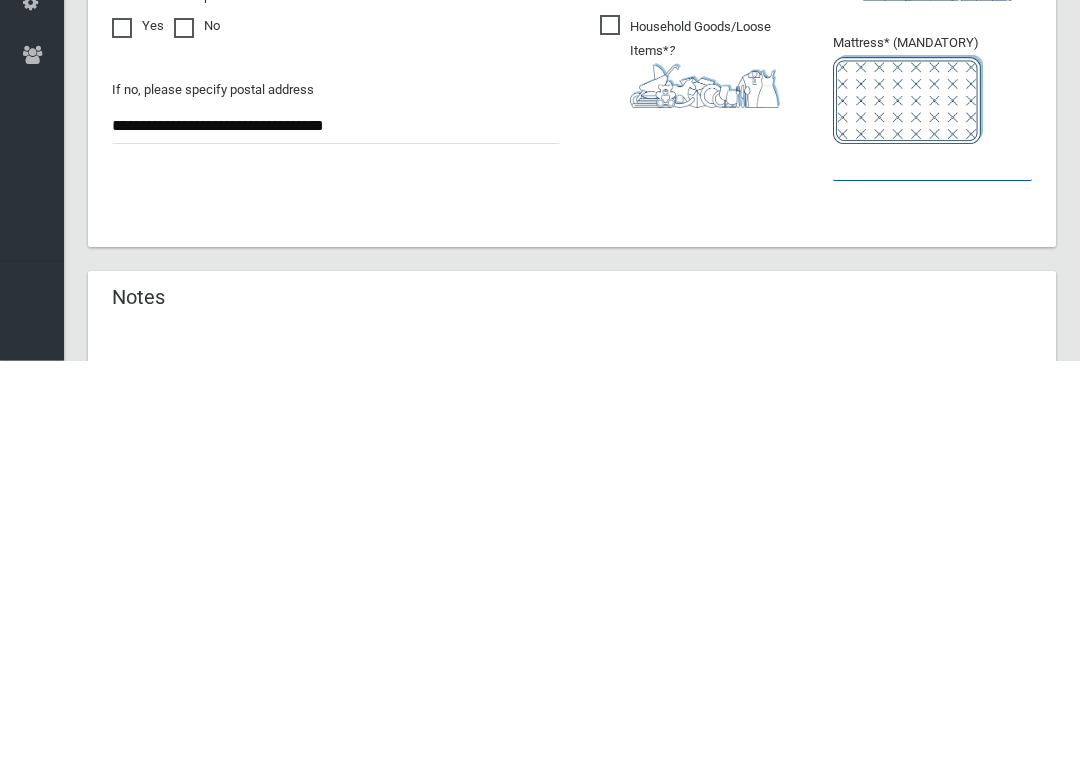 type on "*" 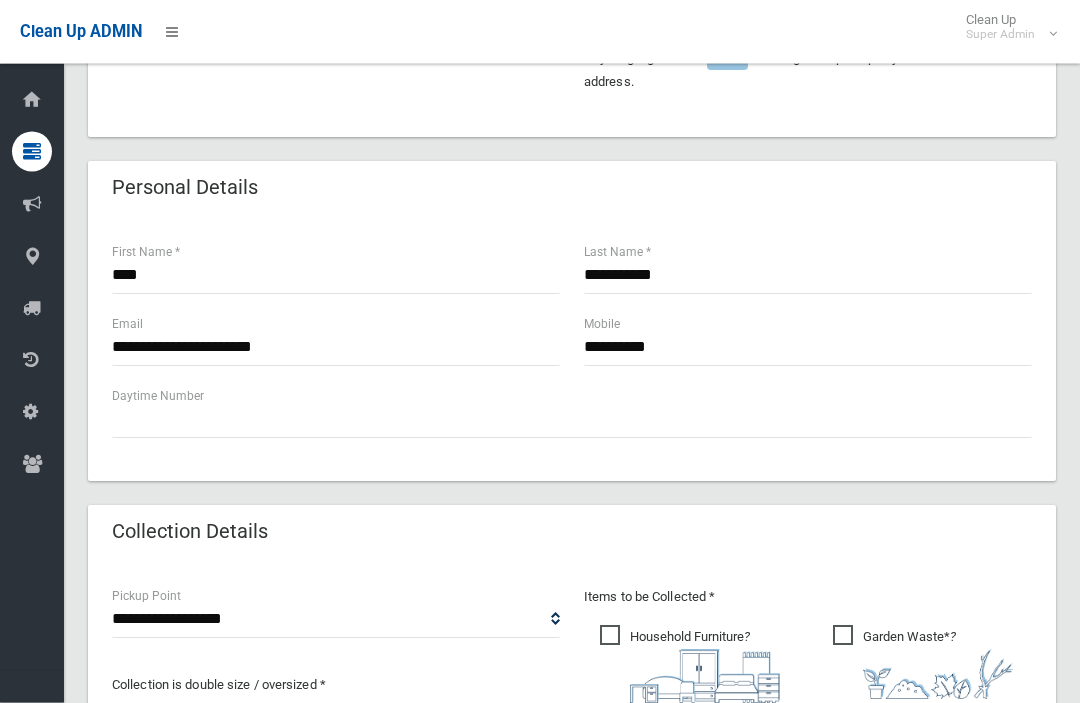 scroll, scrollTop: 619, scrollLeft: 0, axis: vertical 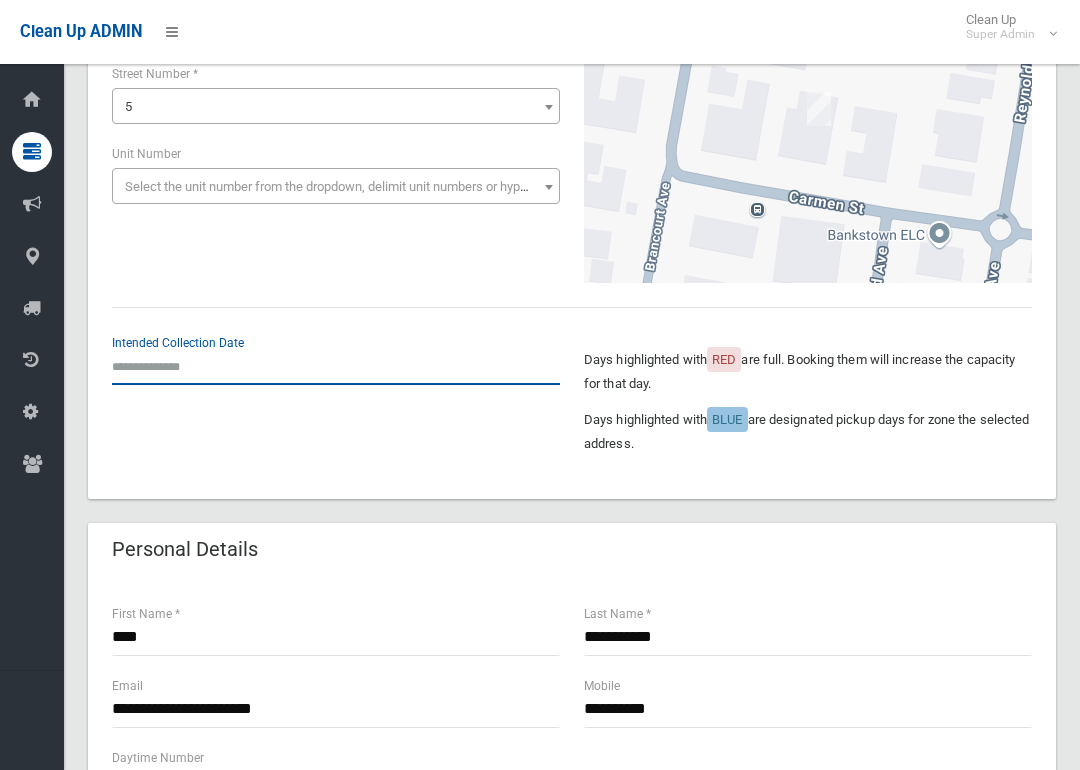 click at bounding box center (336, 366) 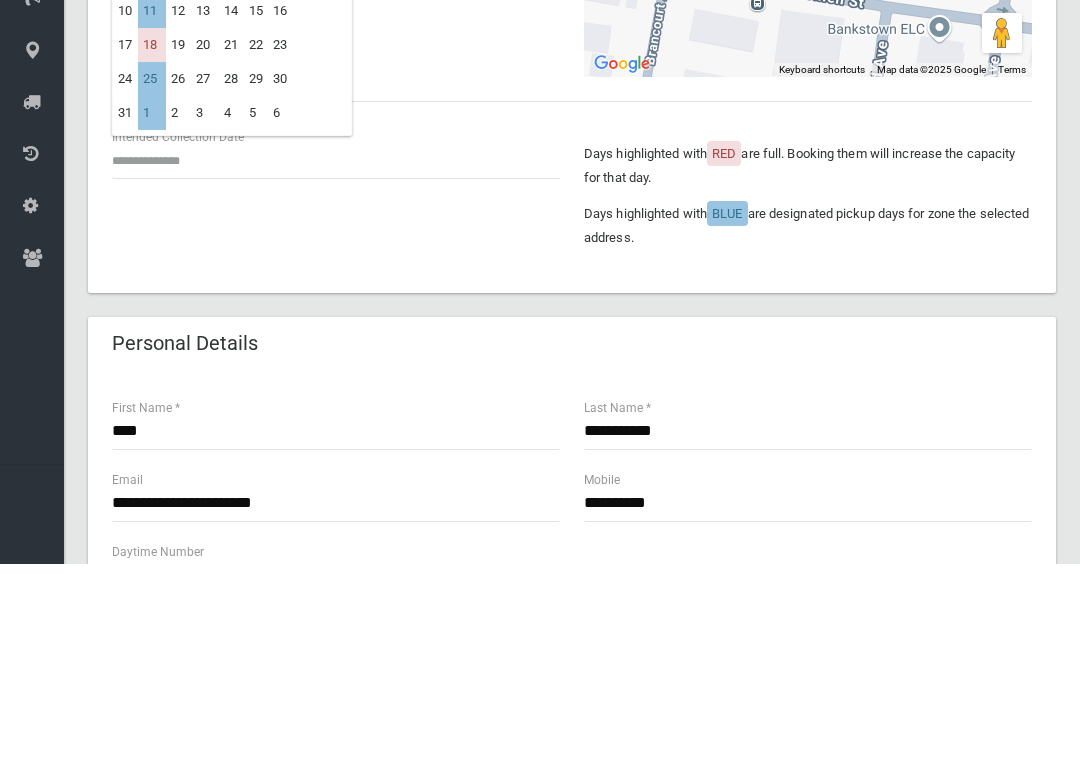 click on "11" at bounding box center (152, 217) 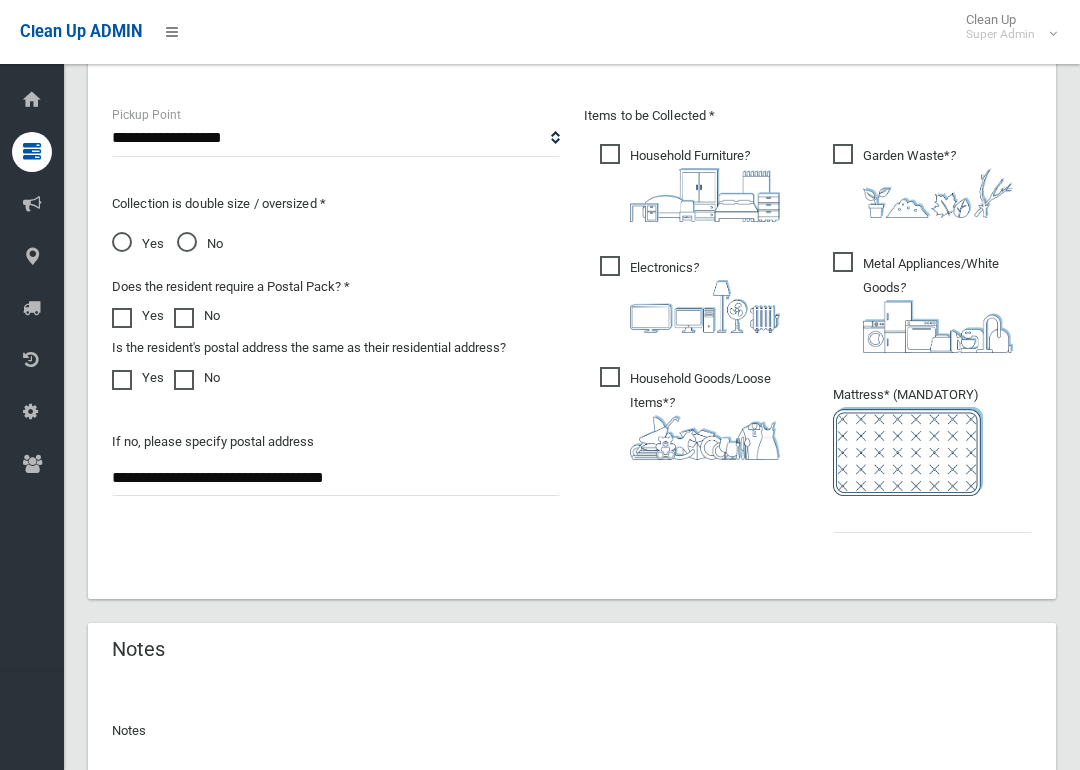 scroll, scrollTop: 1123, scrollLeft: 0, axis: vertical 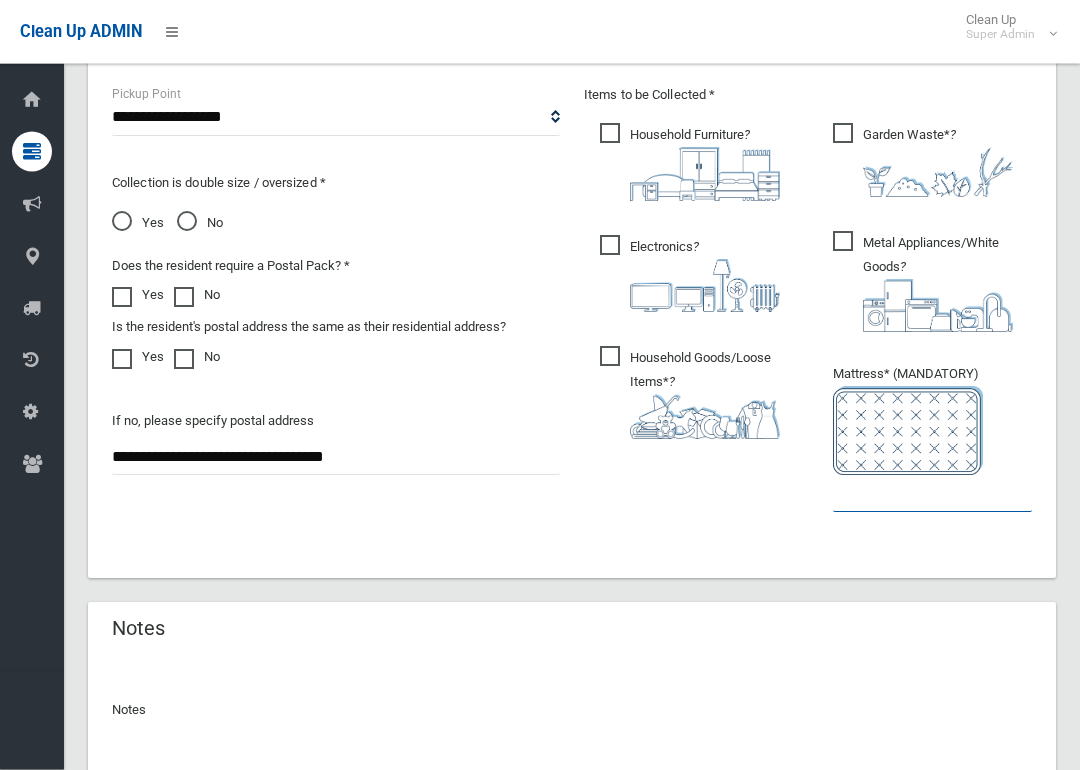 click at bounding box center [932, 494] 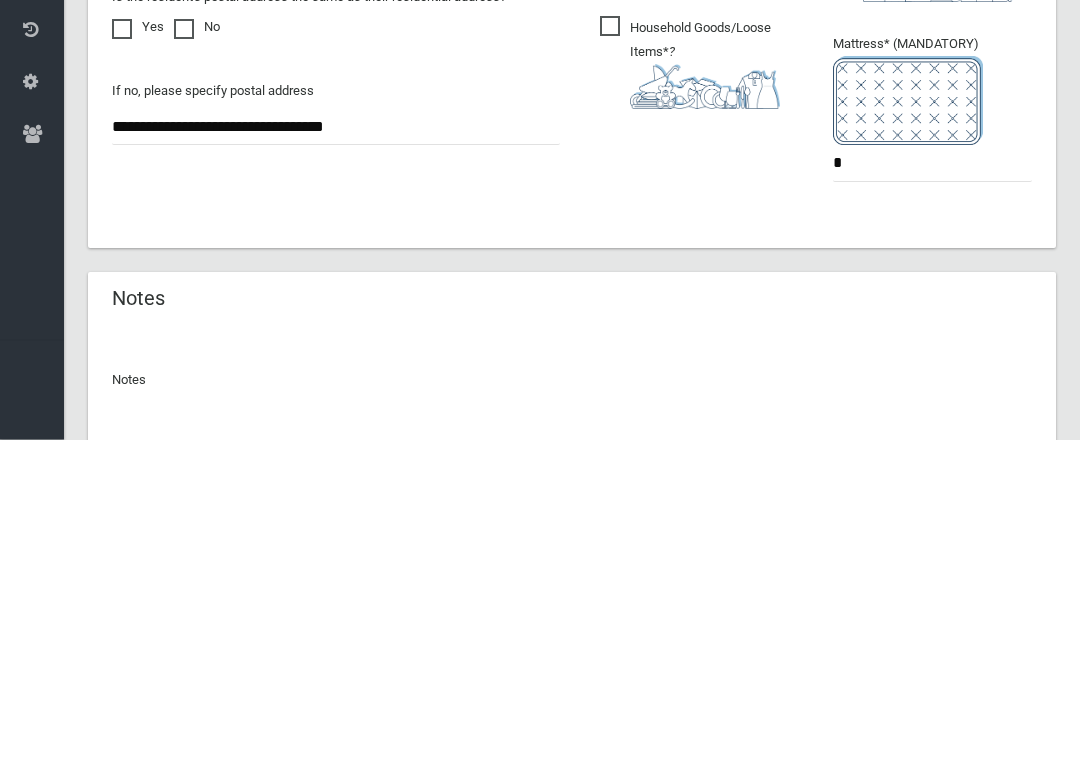 scroll, scrollTop: 1313, scrollLeft: 0, axis: vertical 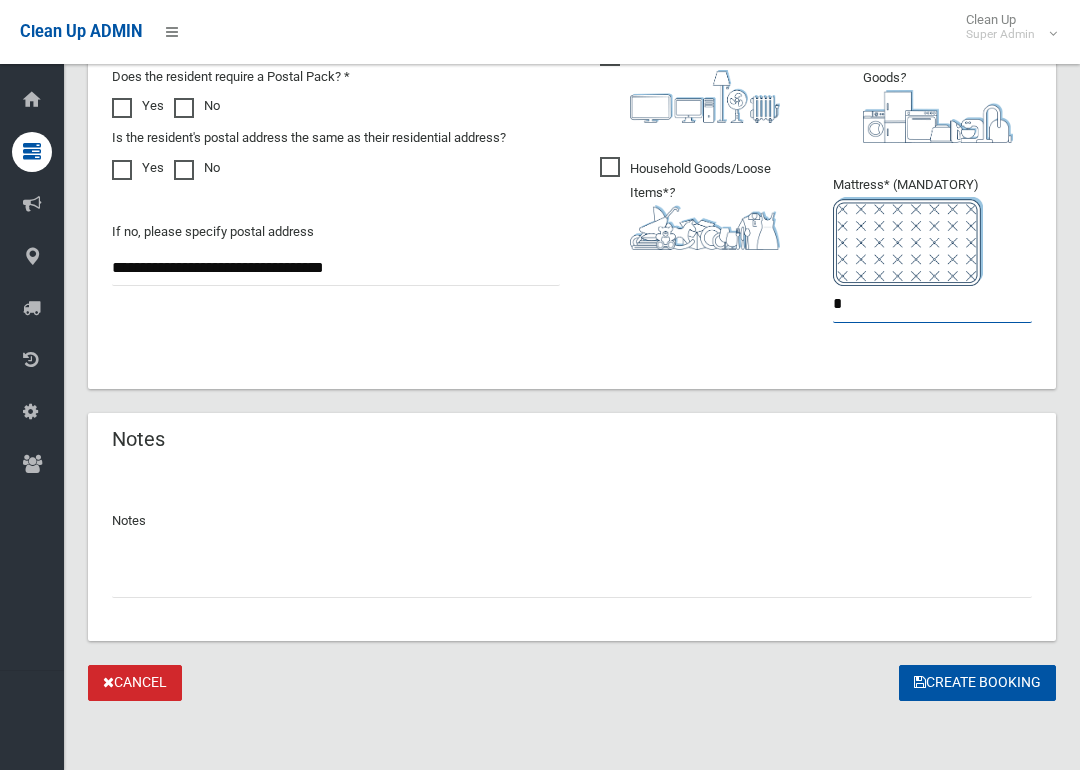 type on "*" 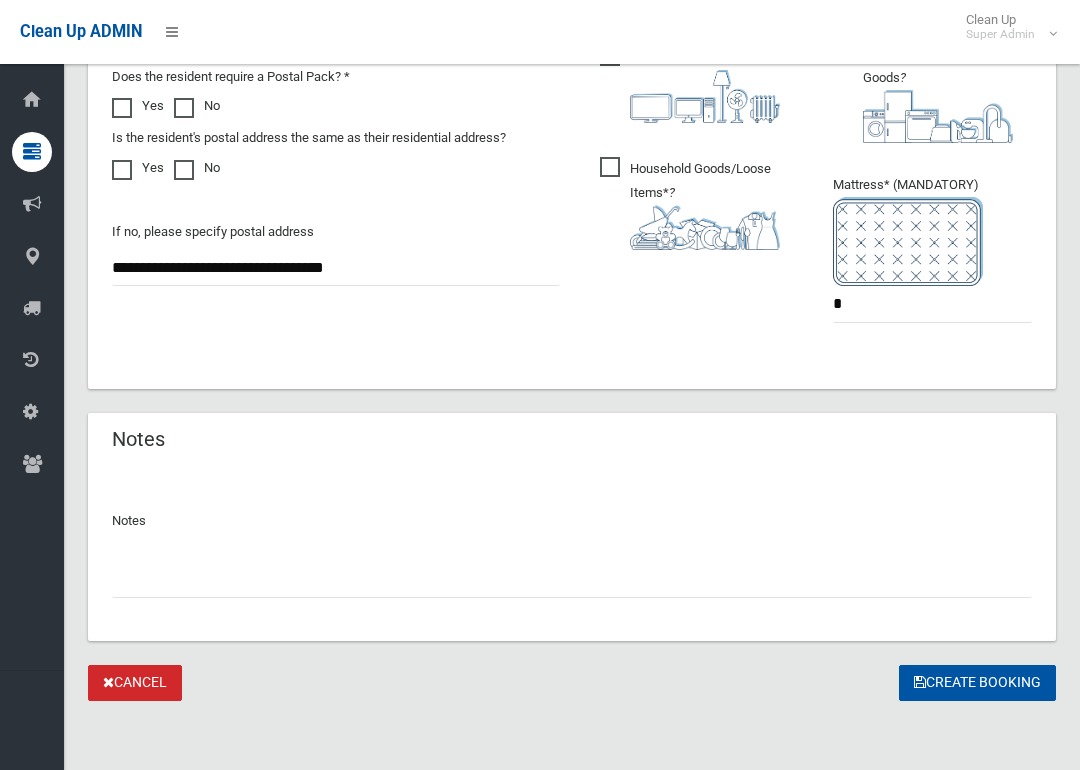 click on "Create Booking" at bounding box center (977, 683) 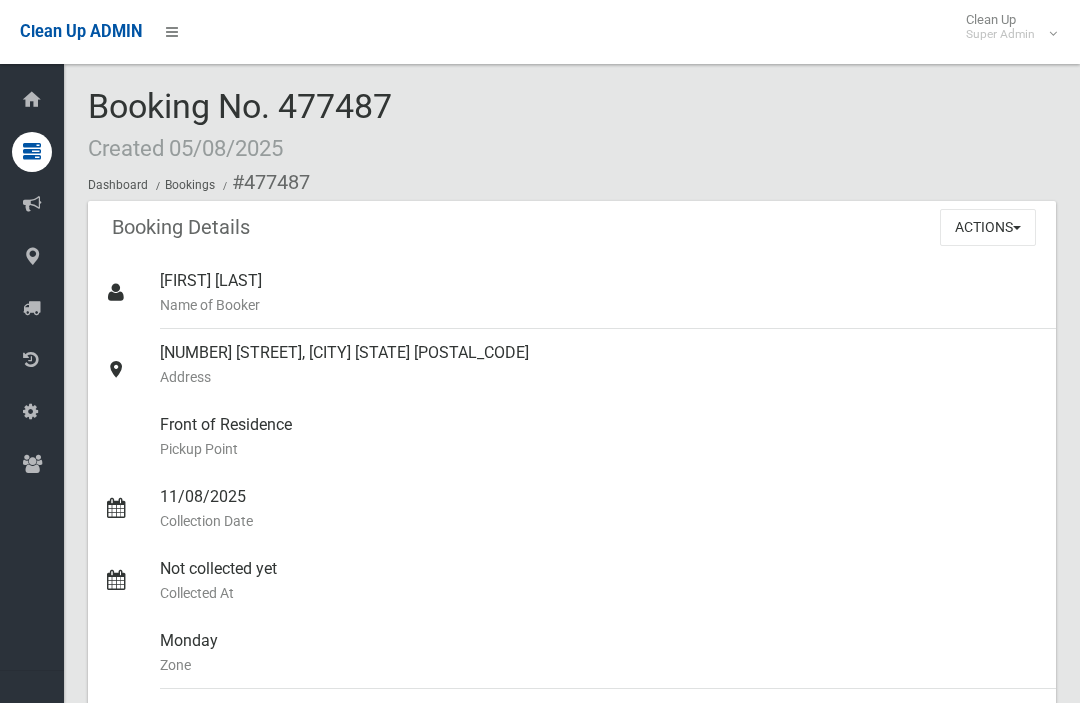 scroll, scrollTop: 0, scrollLeft: 0, axis: both 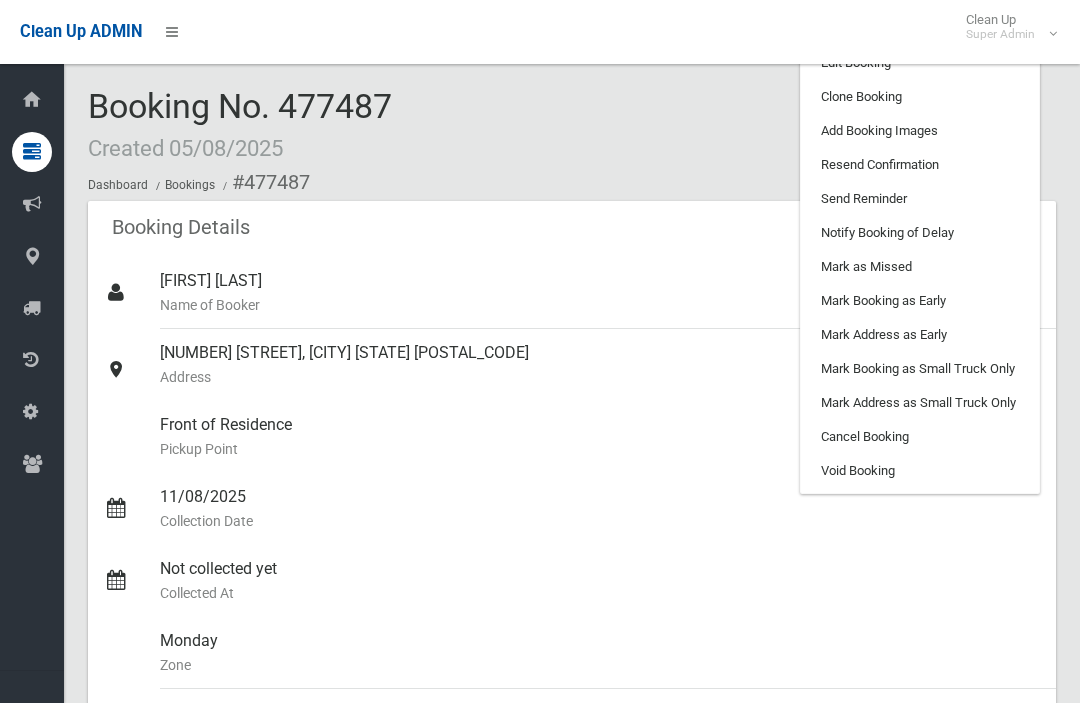 click on "Add Booking Images" at bounding box center (920, 131) 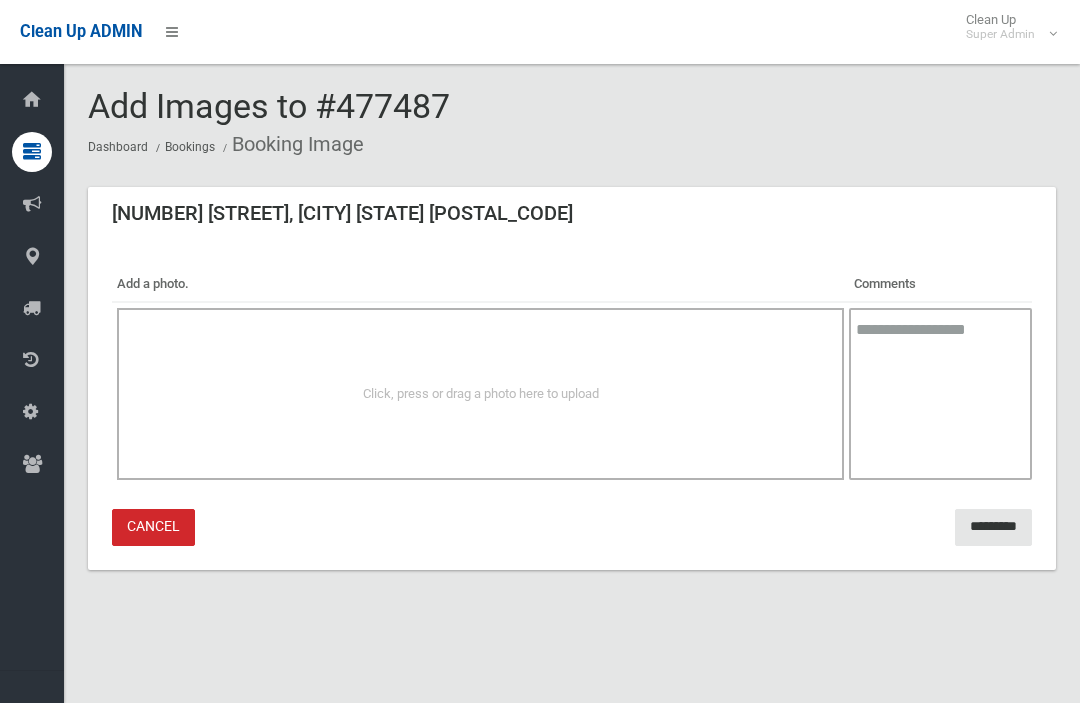 scroll, scrollTop: 0, scrollLeft: 0, axis: both 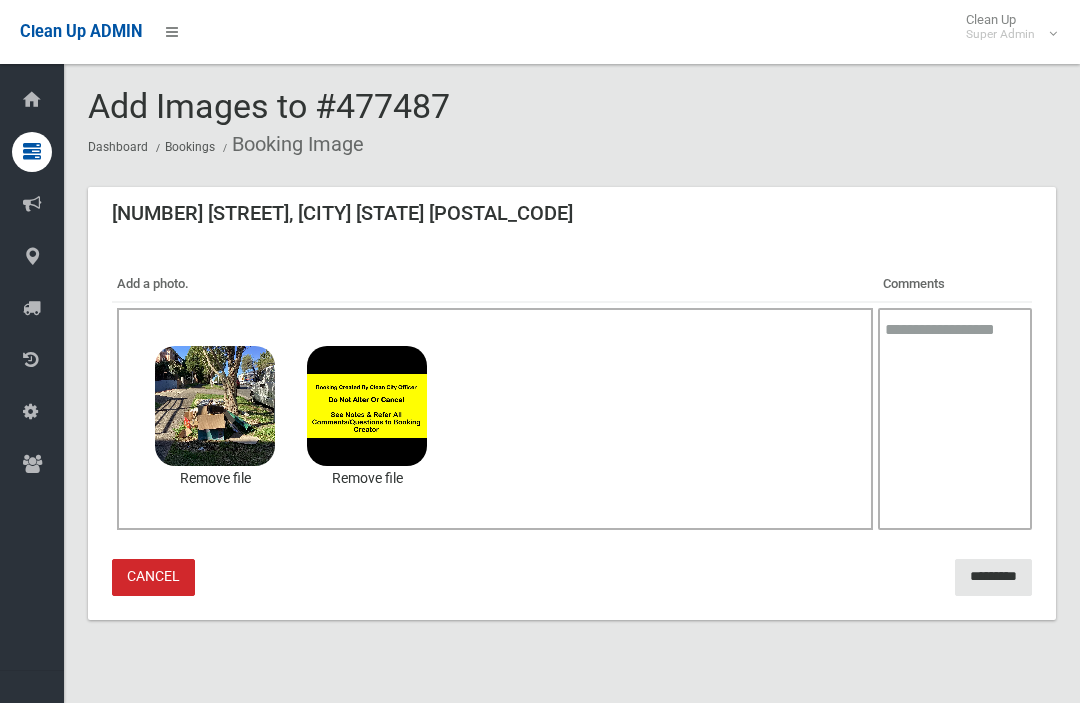 click on "*********" at bounding box center (993, 577) 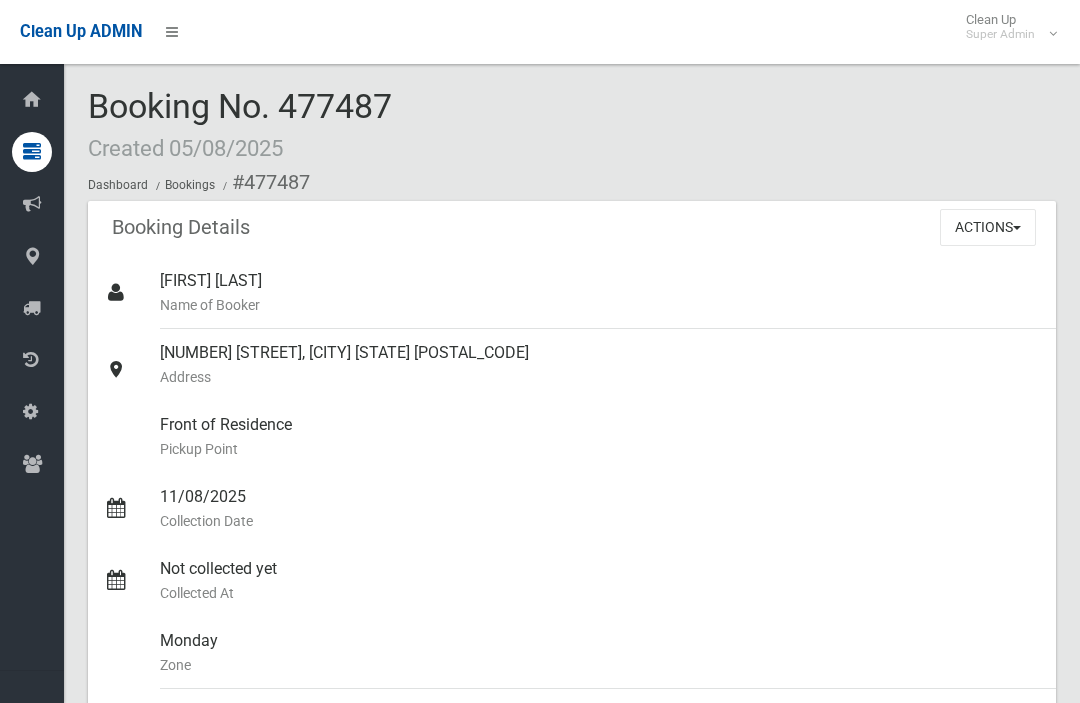 scroll, scrollTop: 0, scrollLeft: 0, axis: both 